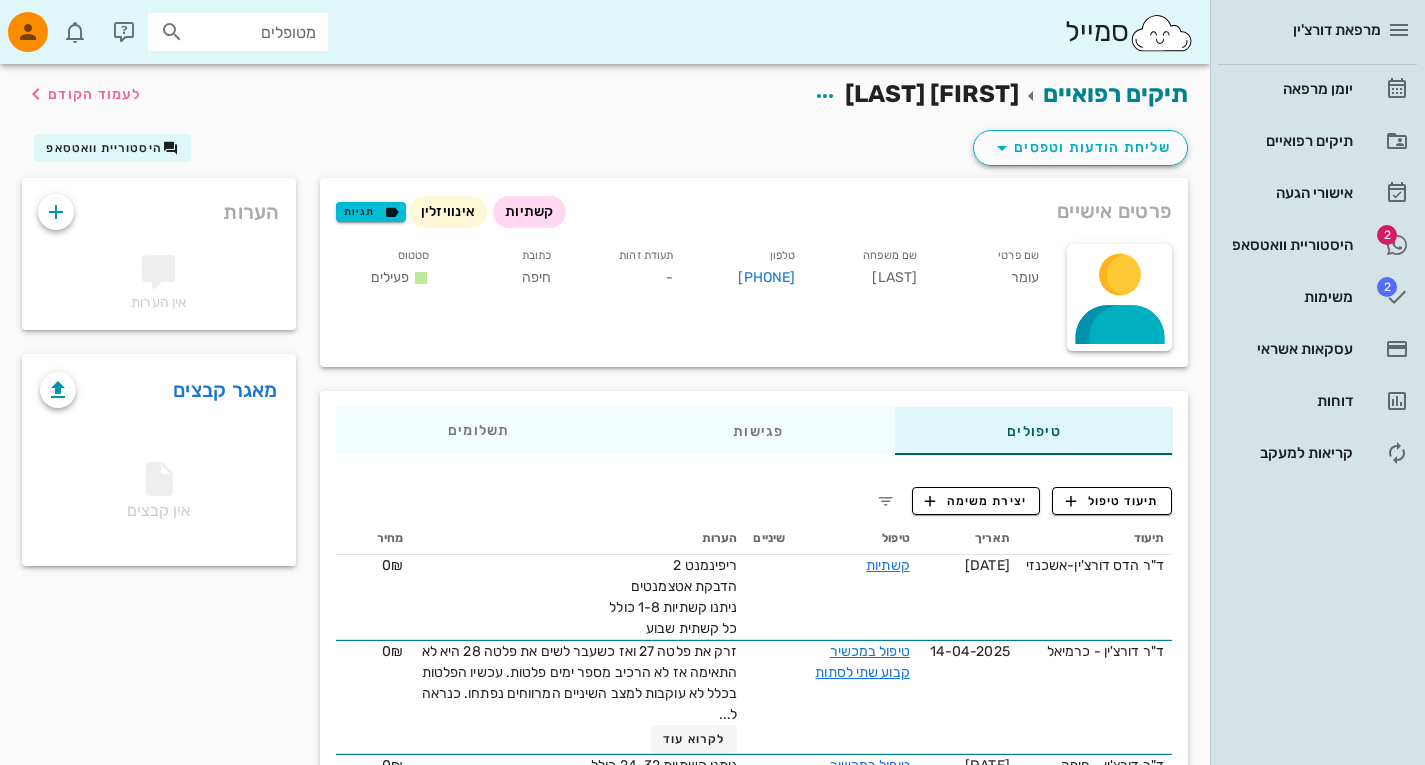 scroll, scrollTop: 0, scrollLeft: 0, axis: both 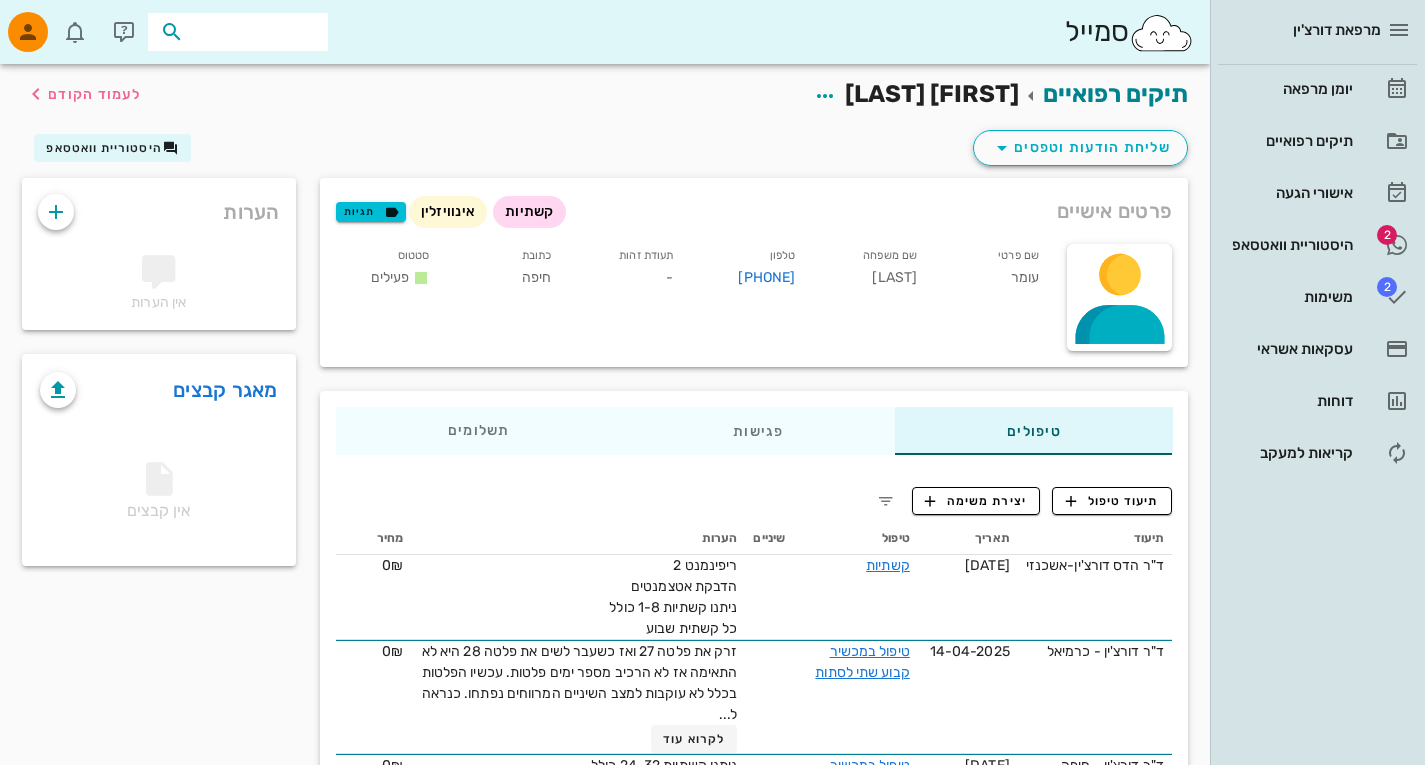 click at bounding box center (252, 32) 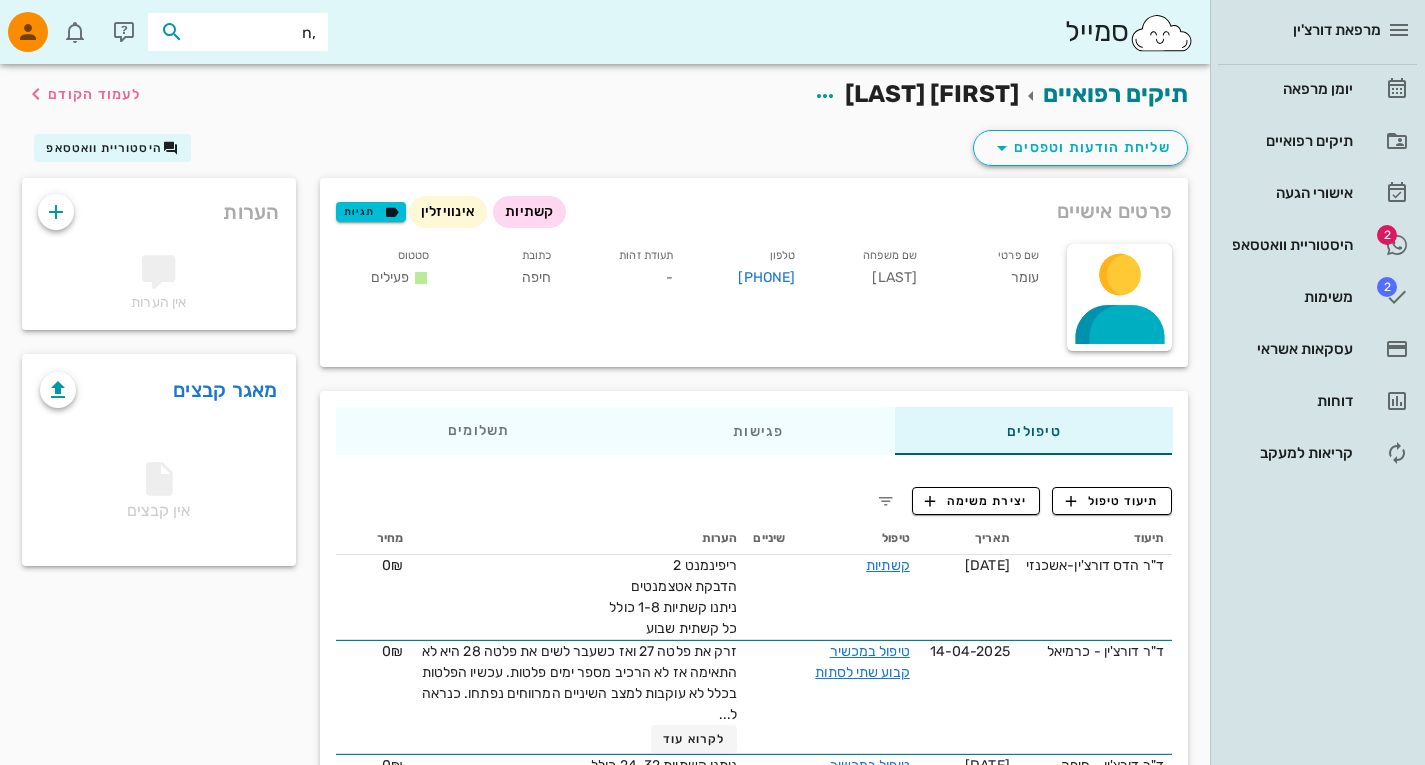 type on "," 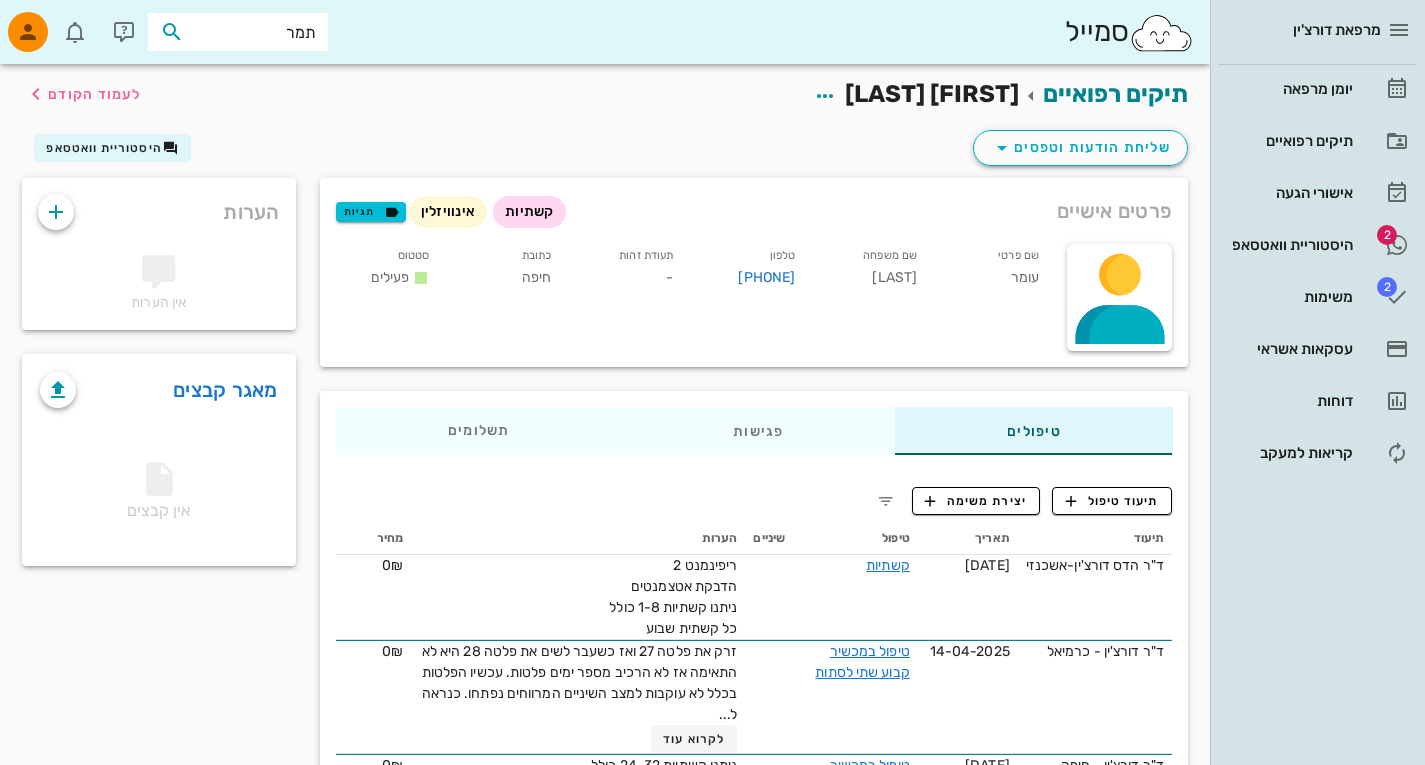 type on "תמרי" 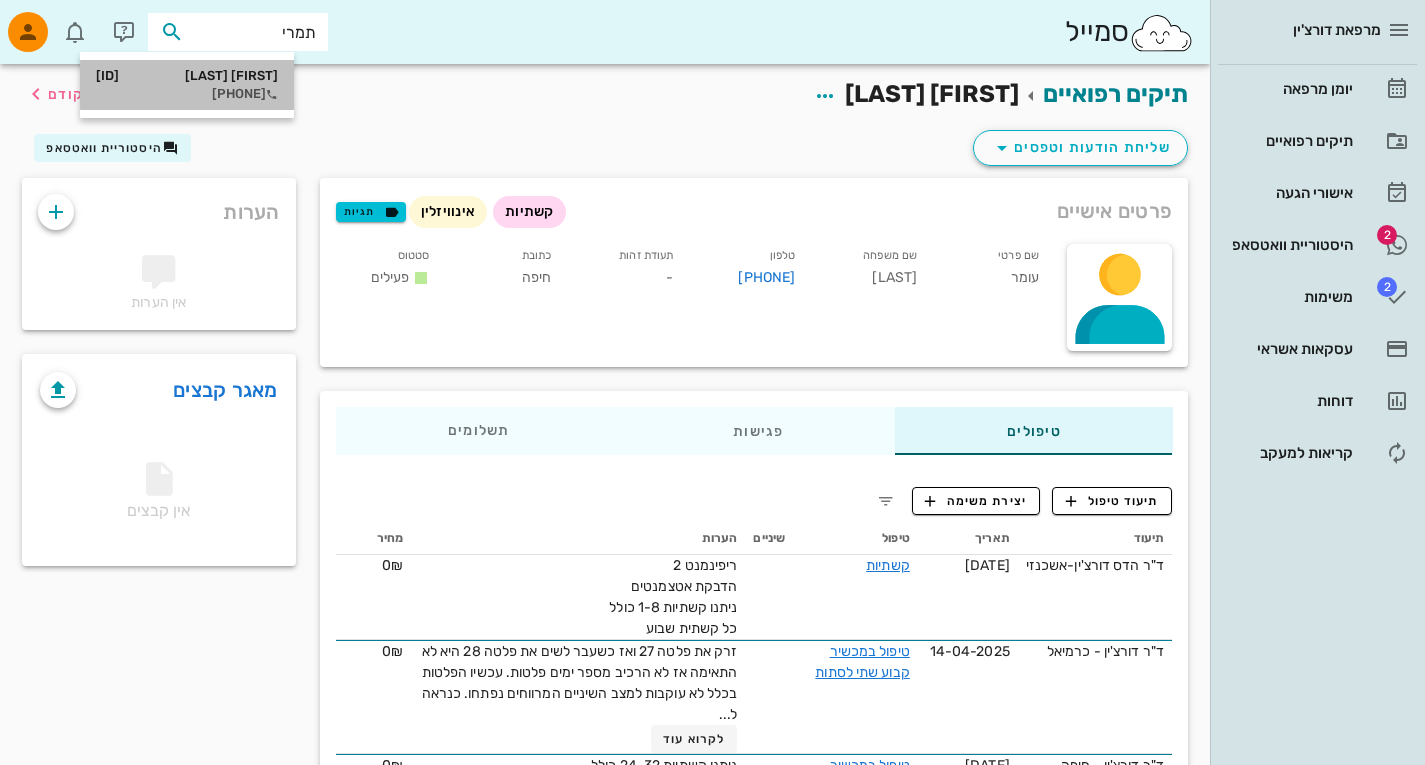 click on "[PHONE]" at bounding box center (187, 94) 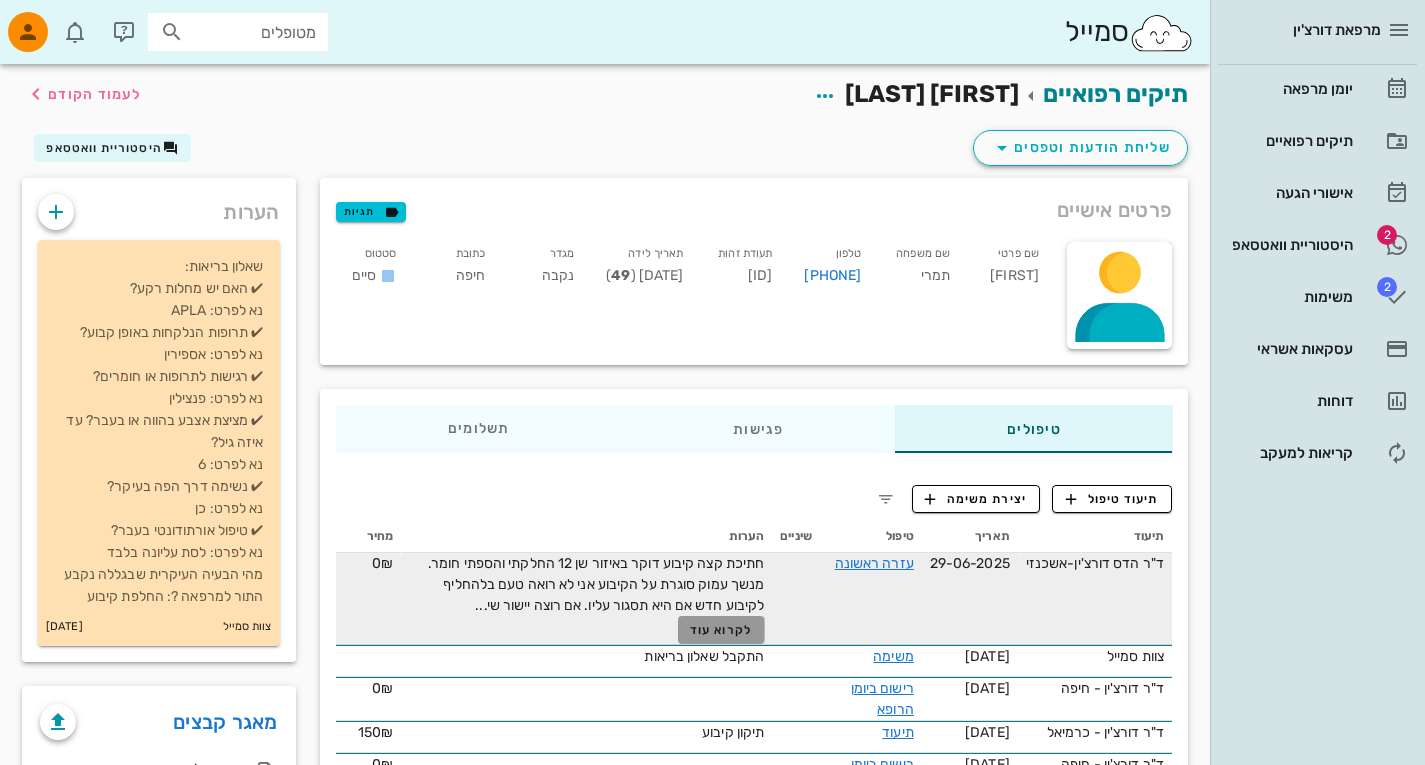 click on "לקרוא עוד" at bounding box center [721, 630] 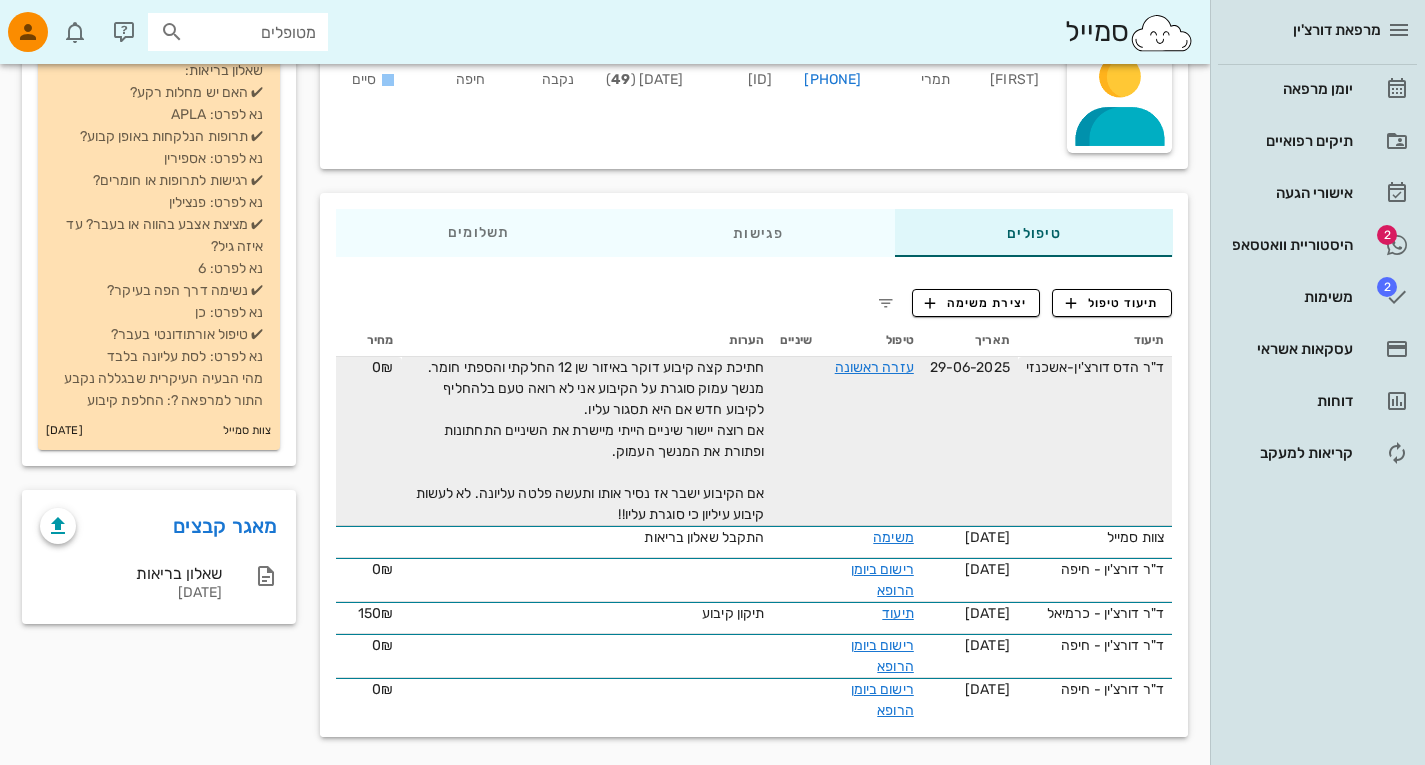 scroll, scrollTop: 200, scrollLeft: 0, axis: vertical 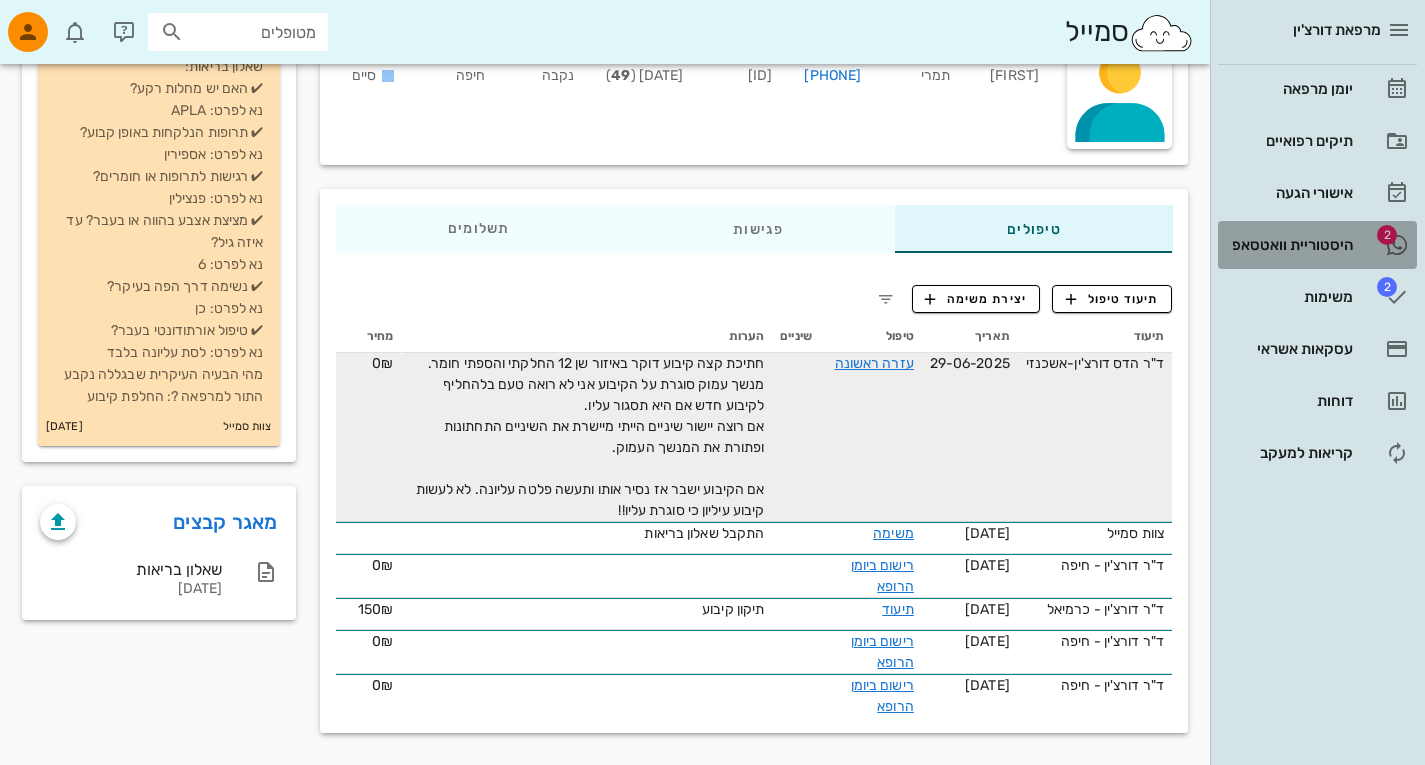 click on "היסטוריית וואטסאפ" at bounding box center (1289, 245) 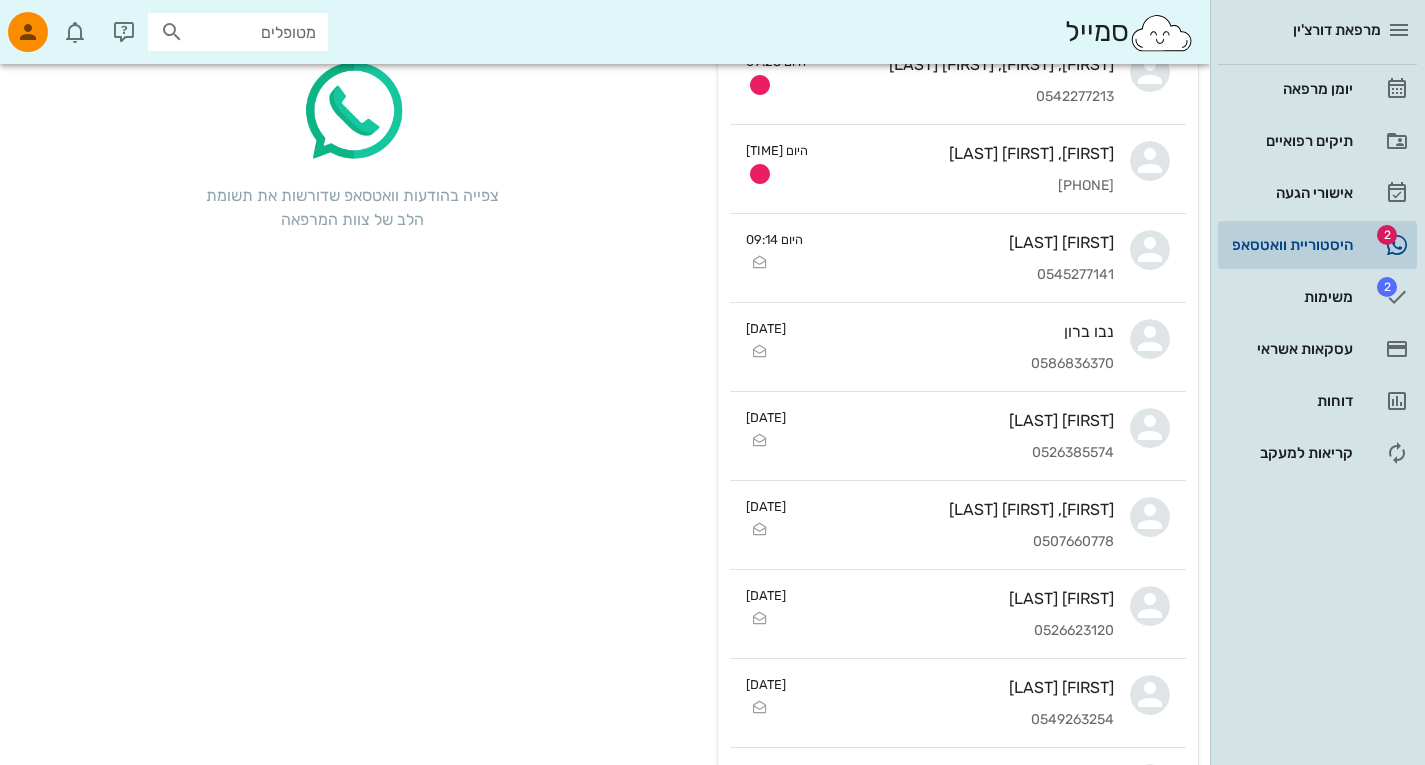 scroll, scrollTop: 0, scrollLeft: 0, axis: both 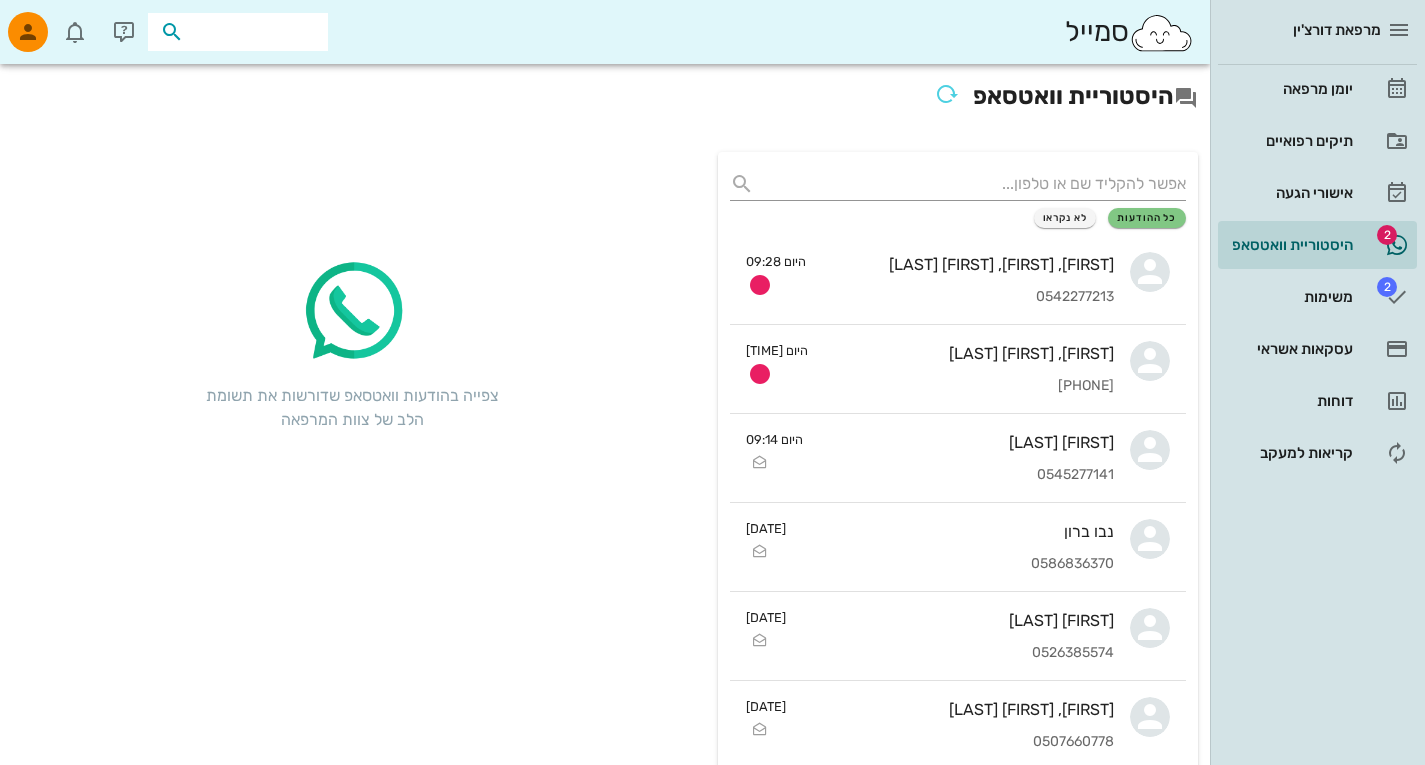 click at bounding box center (252, 32) 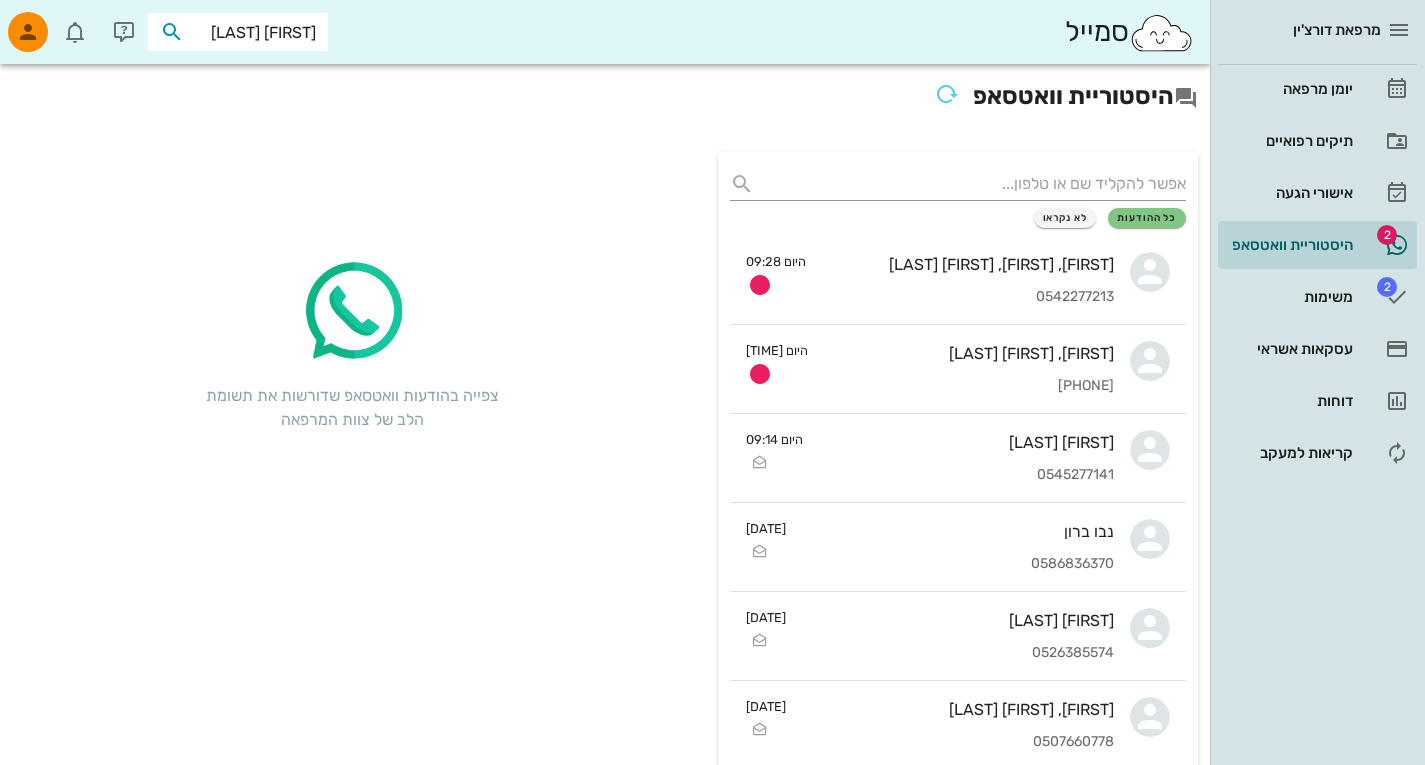 type on "[FIRST] [LAST]" 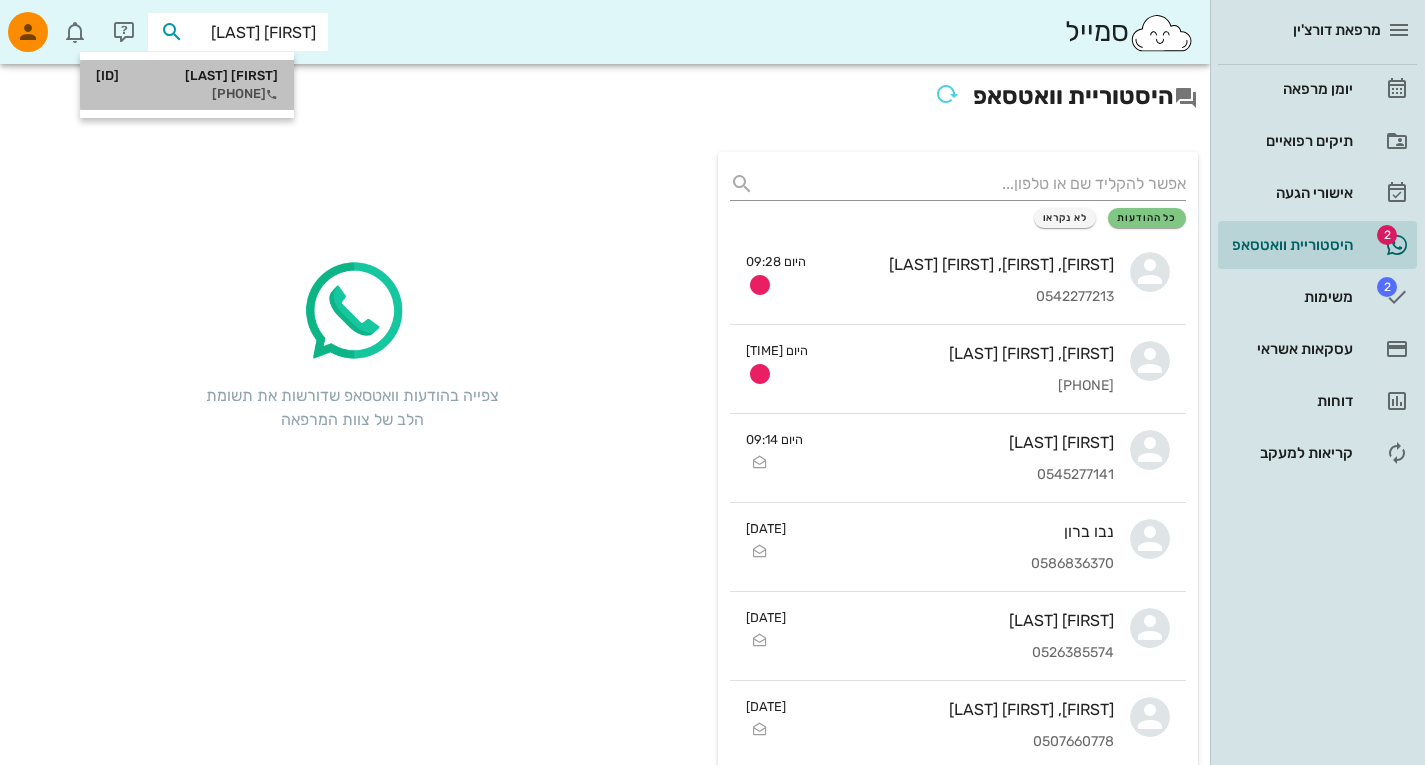 click on "[PHONE]" at bounding box center (187, 94) 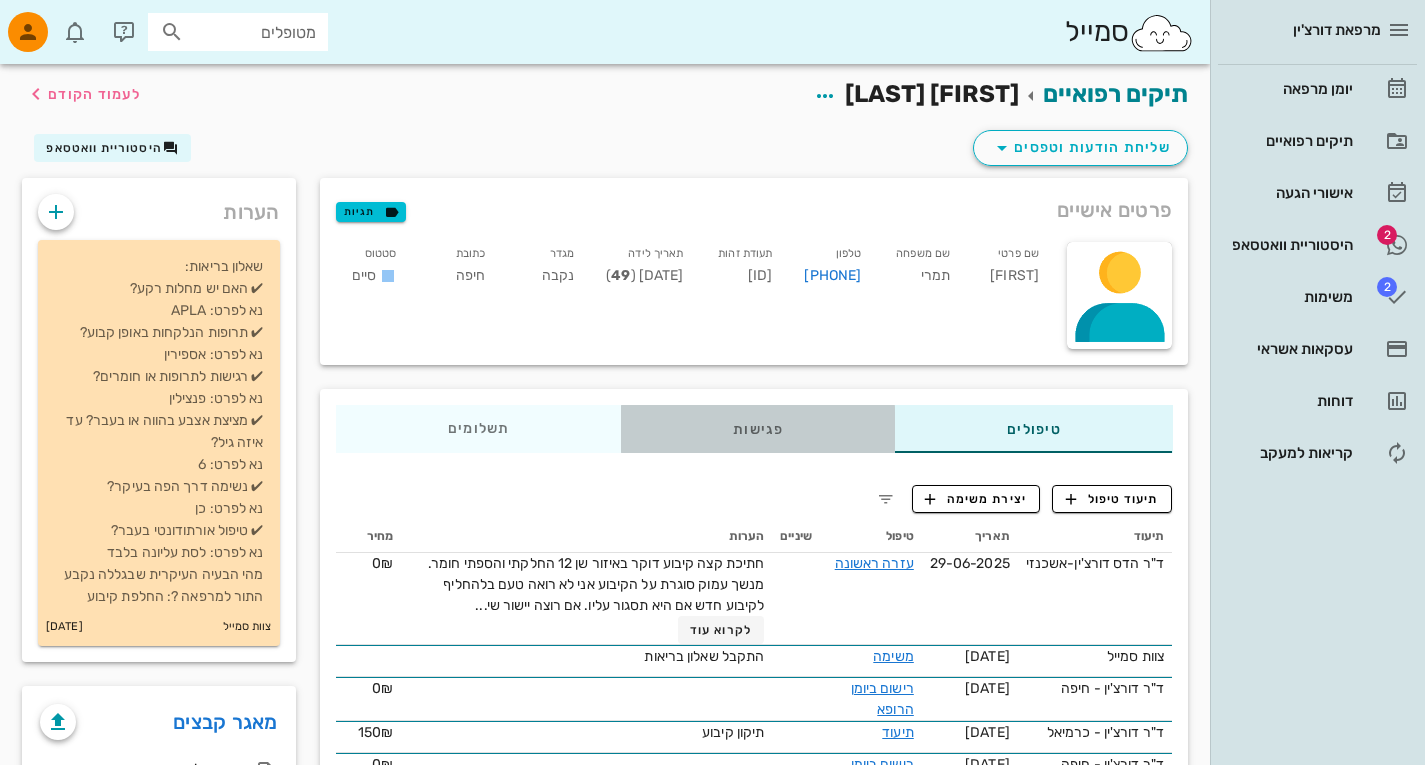 click on "פגישות" at bounding box center [758, 429] 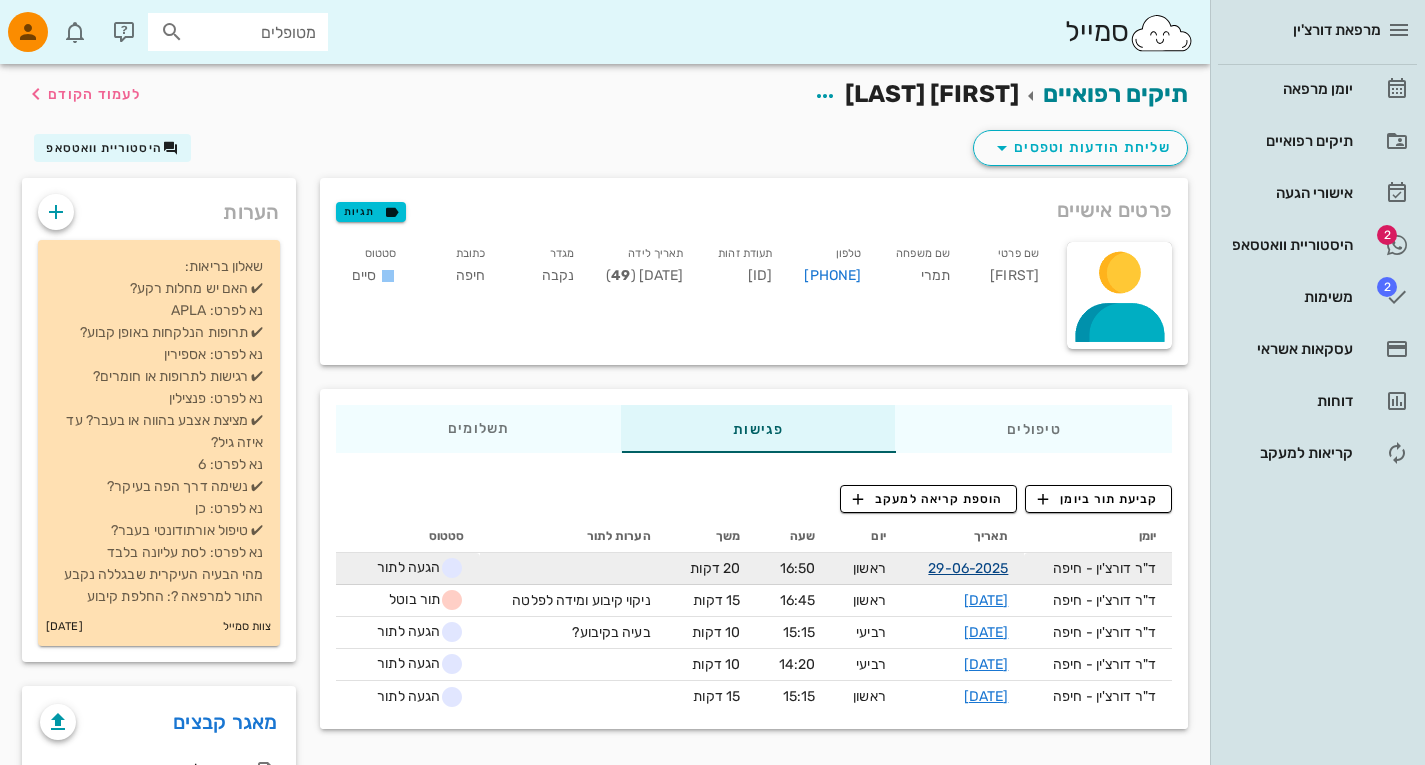 click on "29-06-2025" at bounding box center [968, 568] 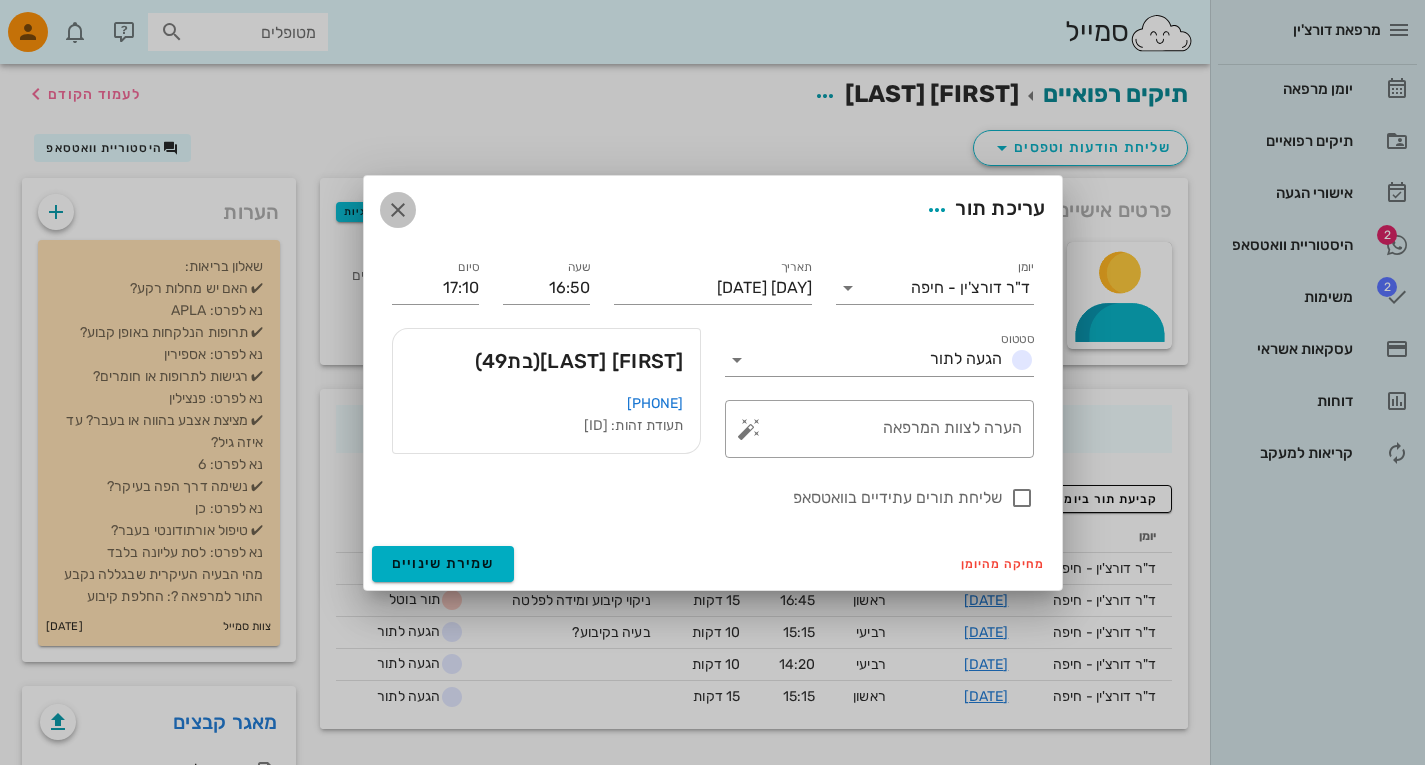 click at bounding box center [398, 210] 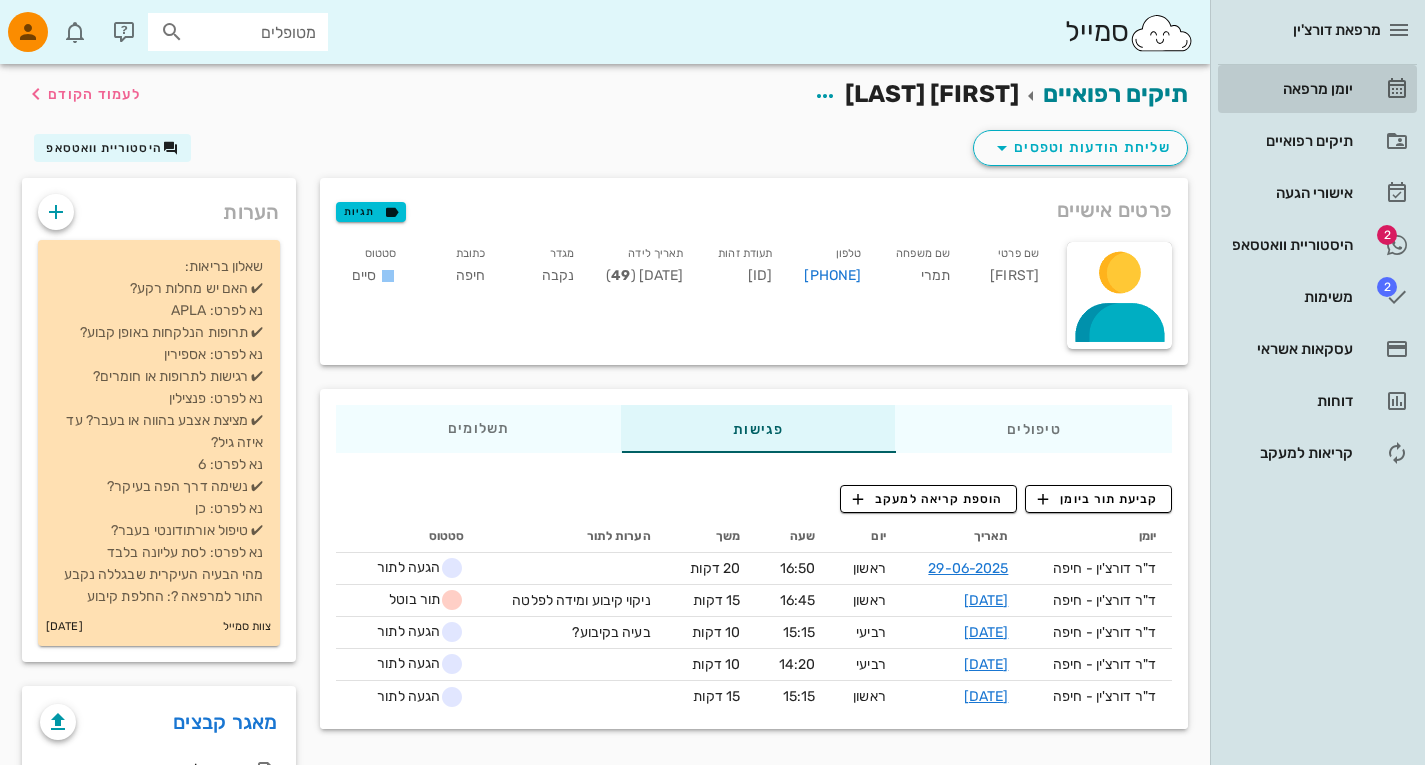 click on "יומן מרפאה" at bounding box center [1289, 89] 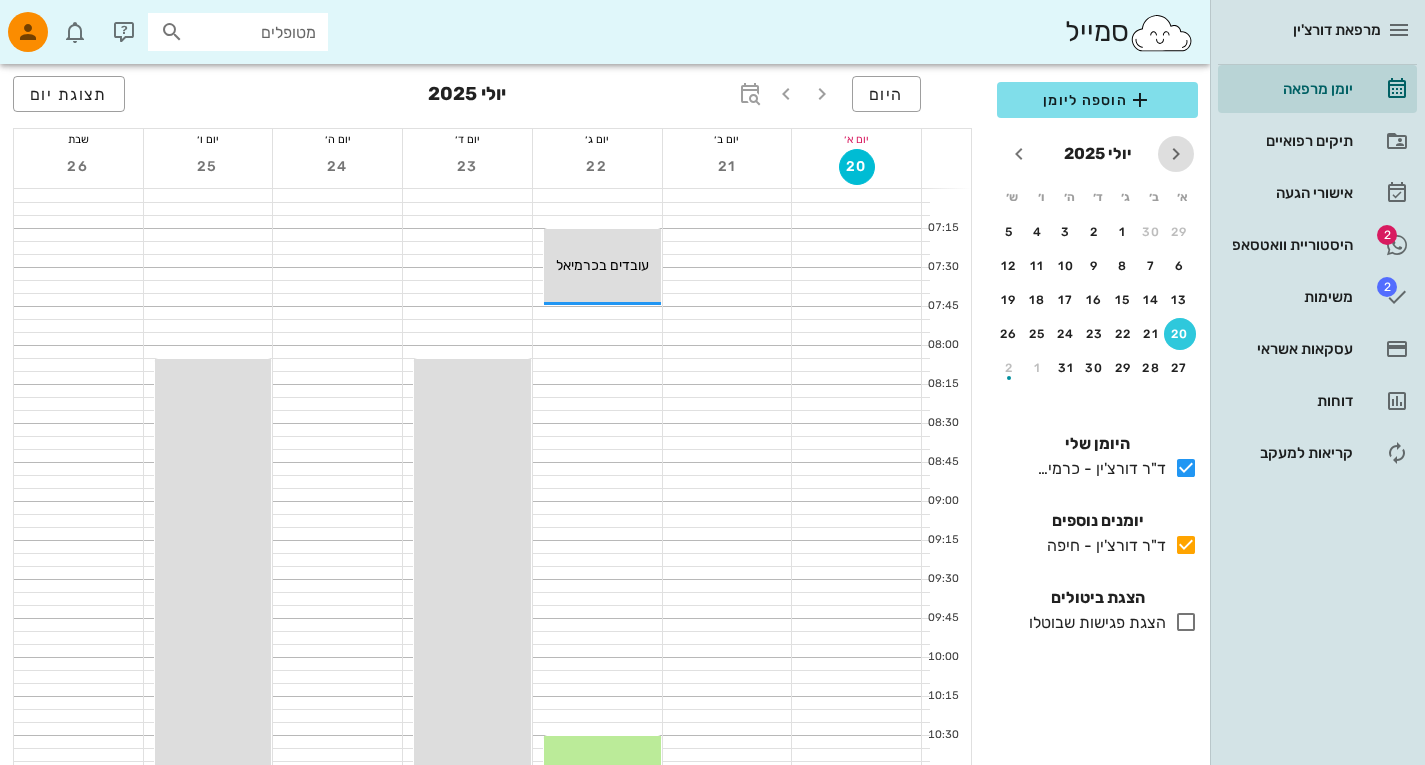 click at bounding box center (1176, 154) 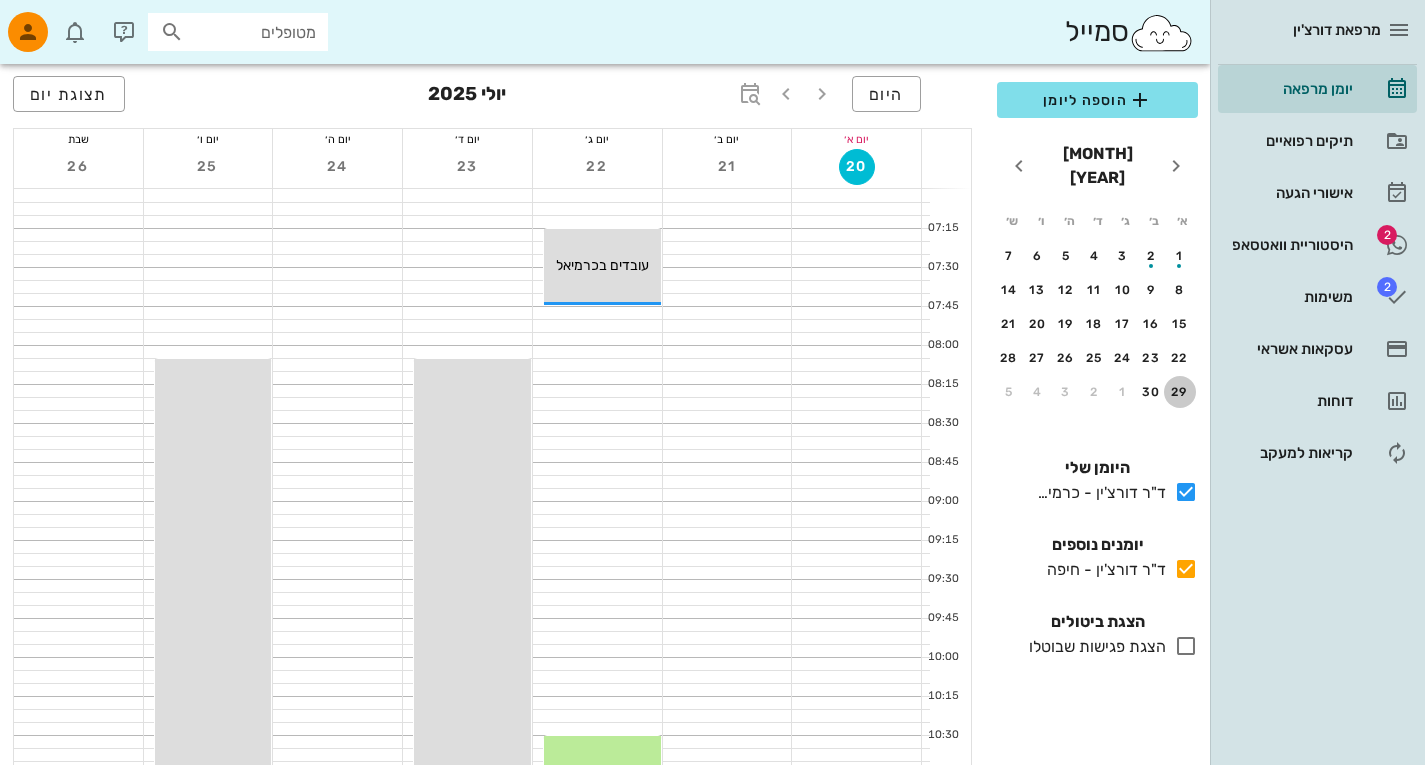 click on "29" at bounding box center [1180, 392] 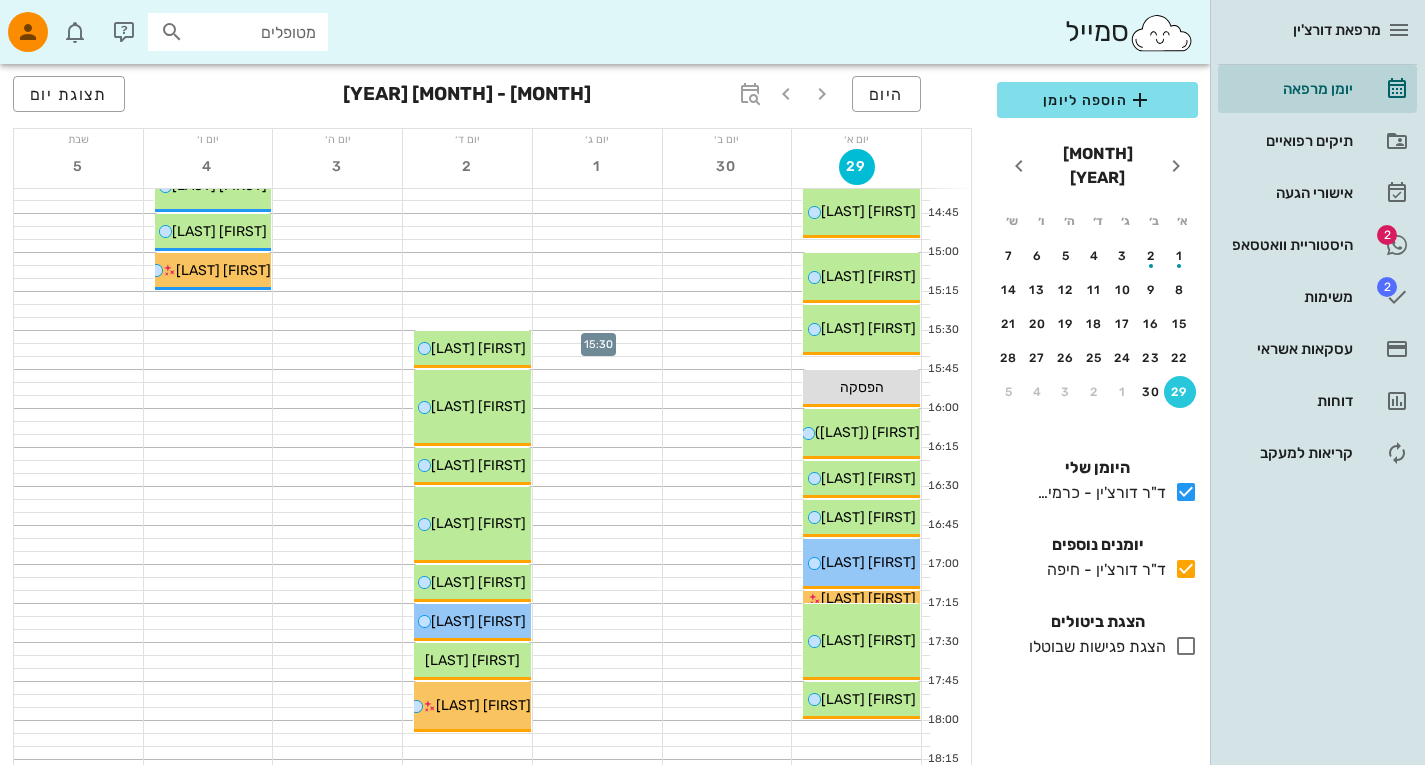 scroll, scrollTop: 1187, scrollLeft: 0, axis: vertical 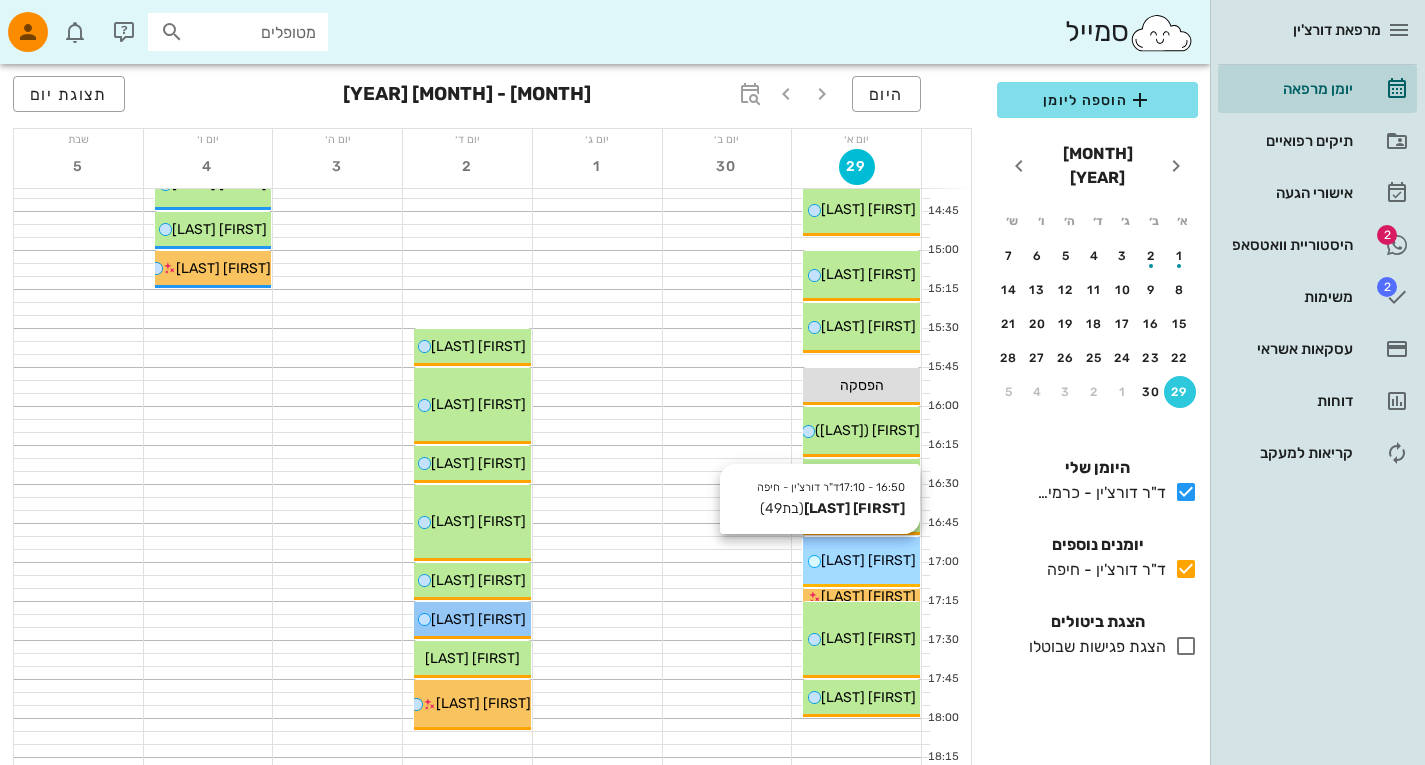 click on "[TIME]
ד"ר דורצ'ין - חיפה
[FIRST]
[LAST]
[FIRST] [LAST]" at bounding box center (861, 562) 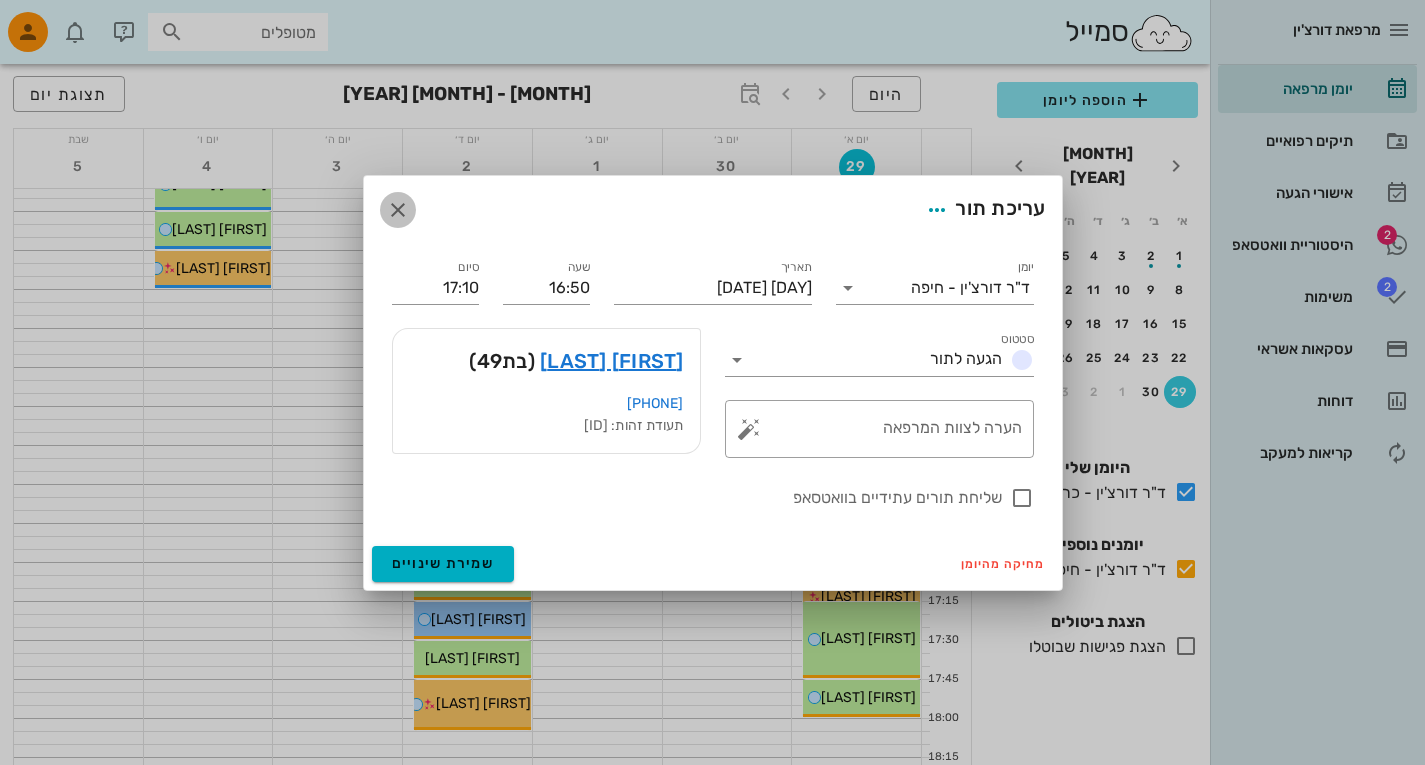 click at bounding box center (398, 210) 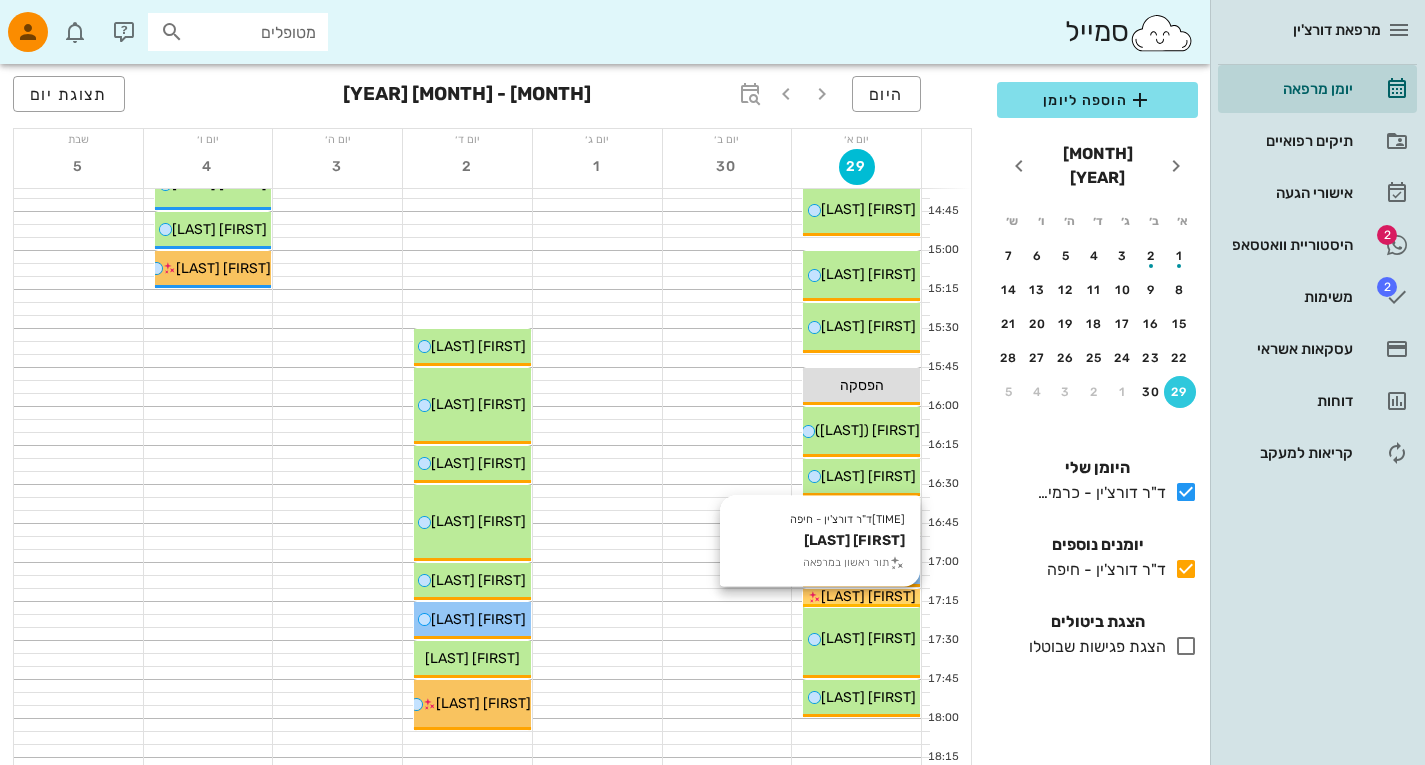 click on "[FIRST] [LAST]" at bounding box center (868, 596) 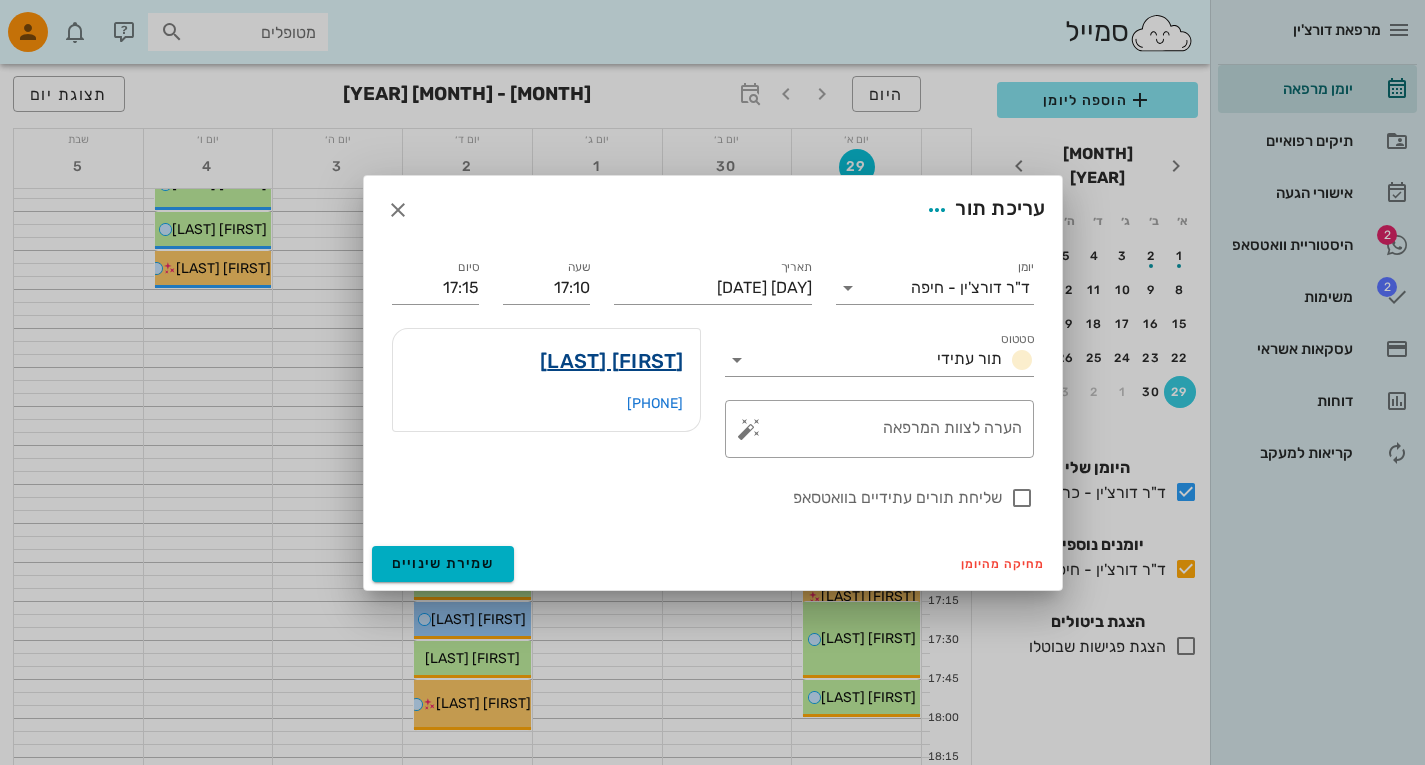 click on "[FIRST]
[LAST]" at bounding box center (612, 361) 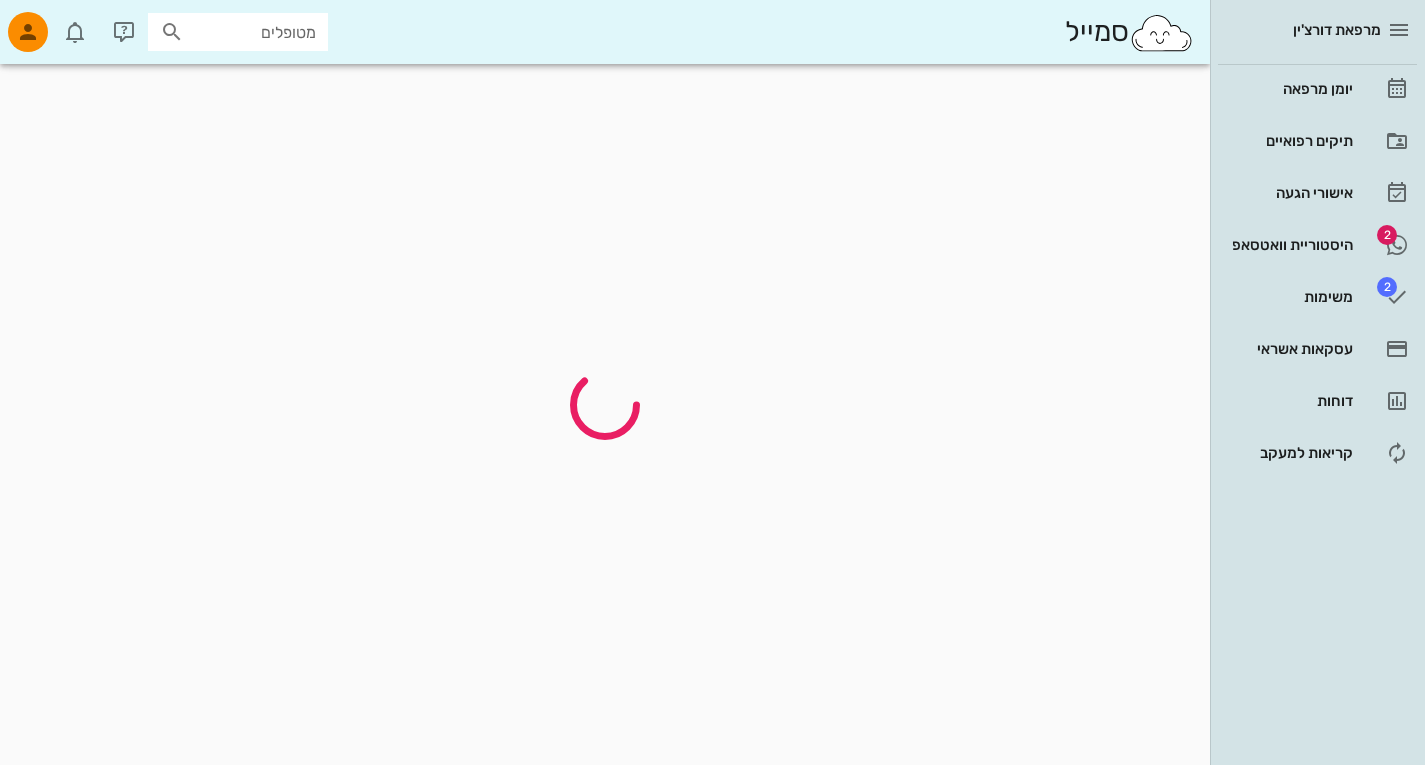 scroll, scrollTop: 0, scrollLeft: 0, axis: both 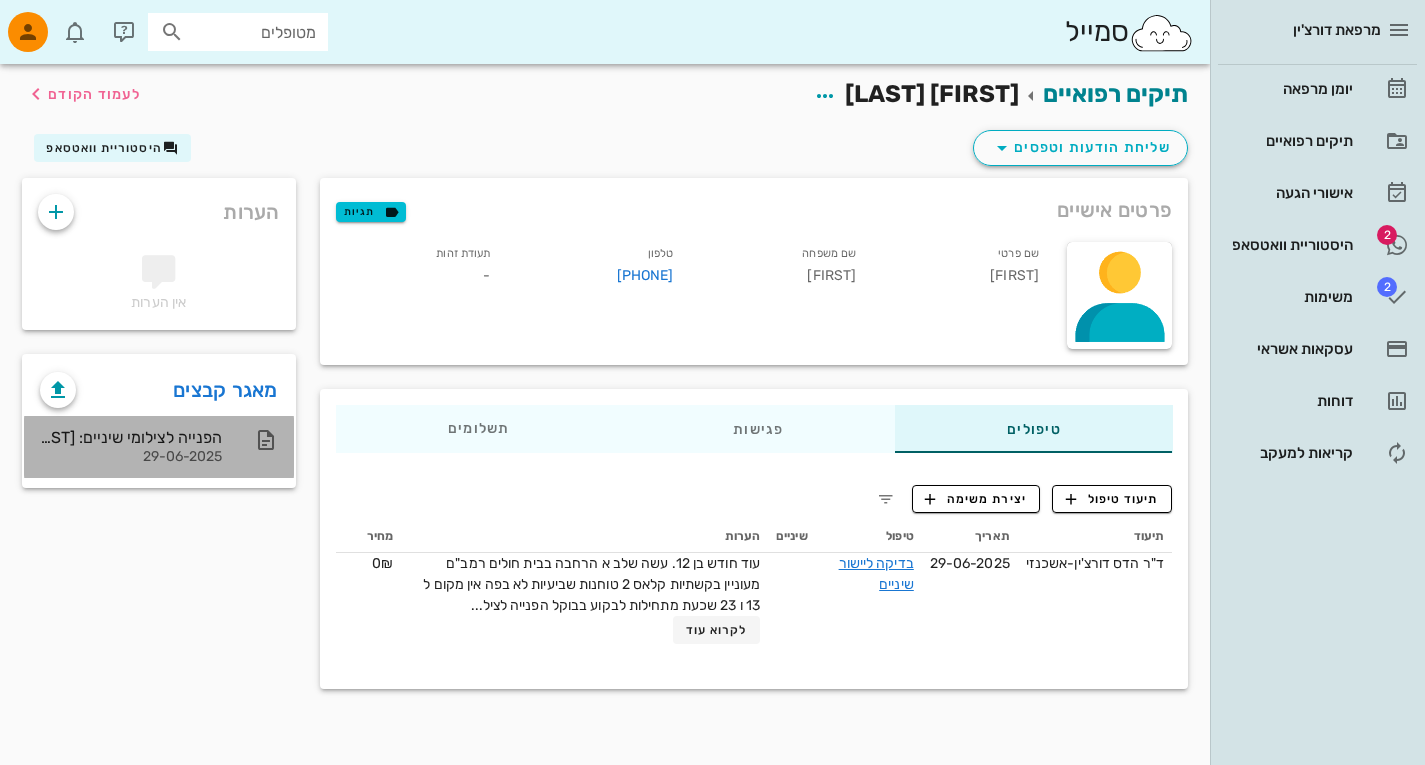 click on "הפנייה לצילומי שיניים: [FIRST] [LAST]" at bounding box center (131, 437) 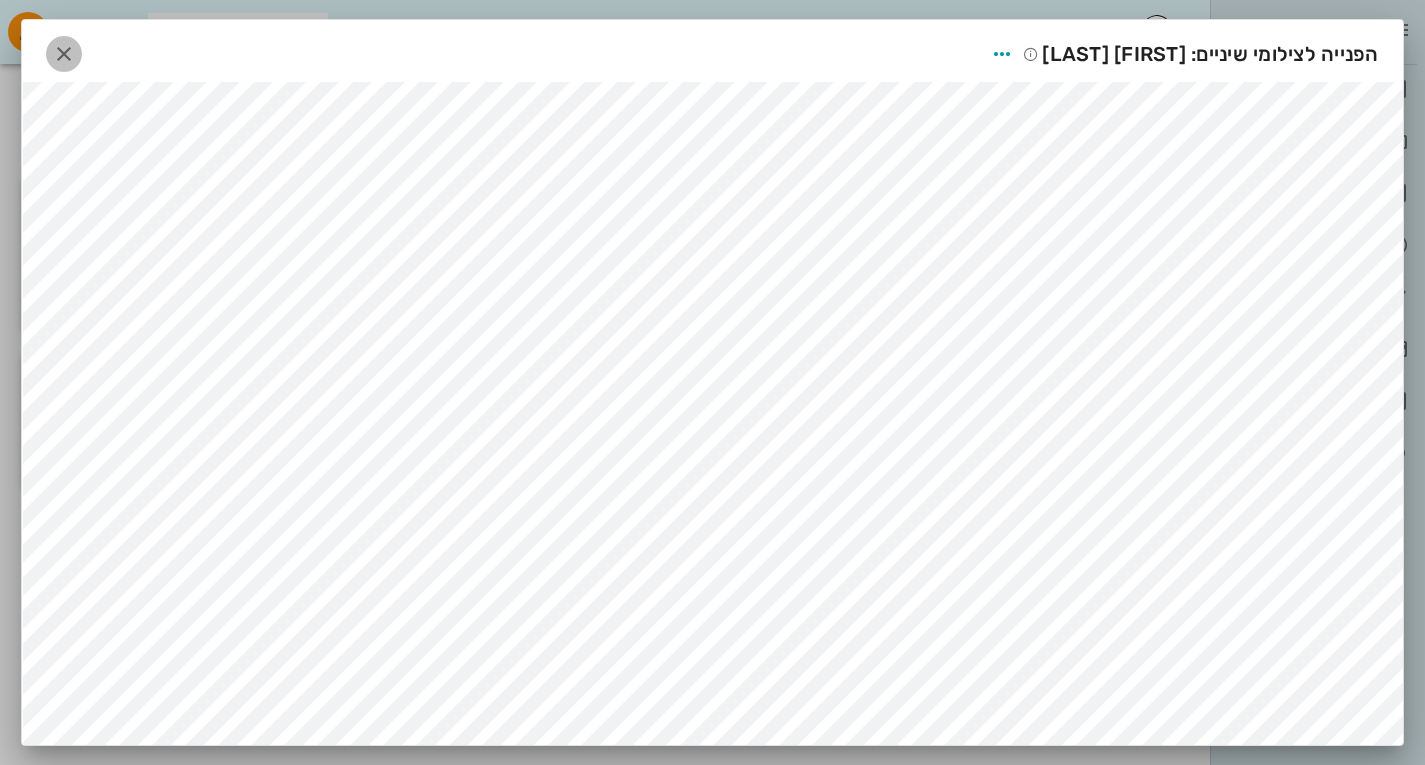 click at bounding box center (64, 54) 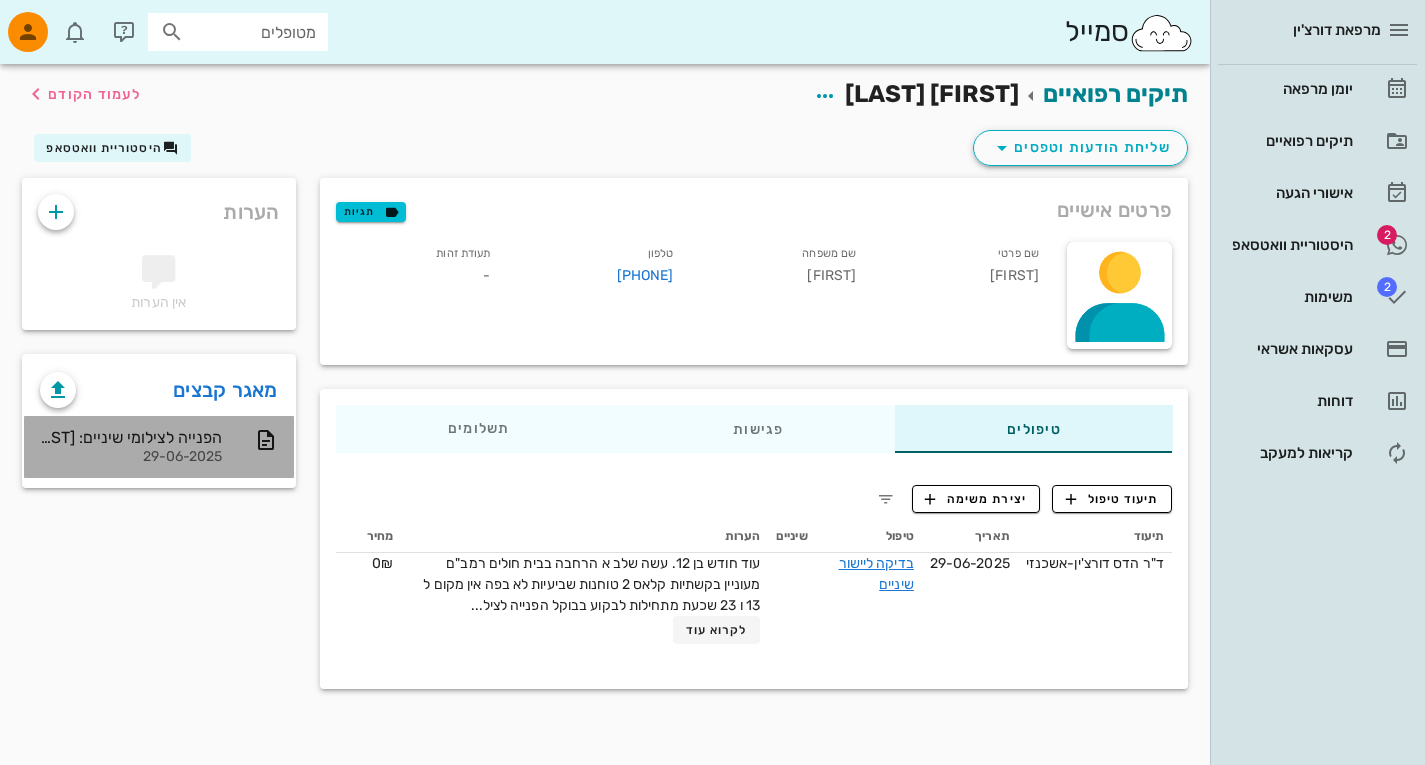 click on "הפנייה לצילומי שיניים: [FIRST] [LAST]" at bounding box center (159, 447) 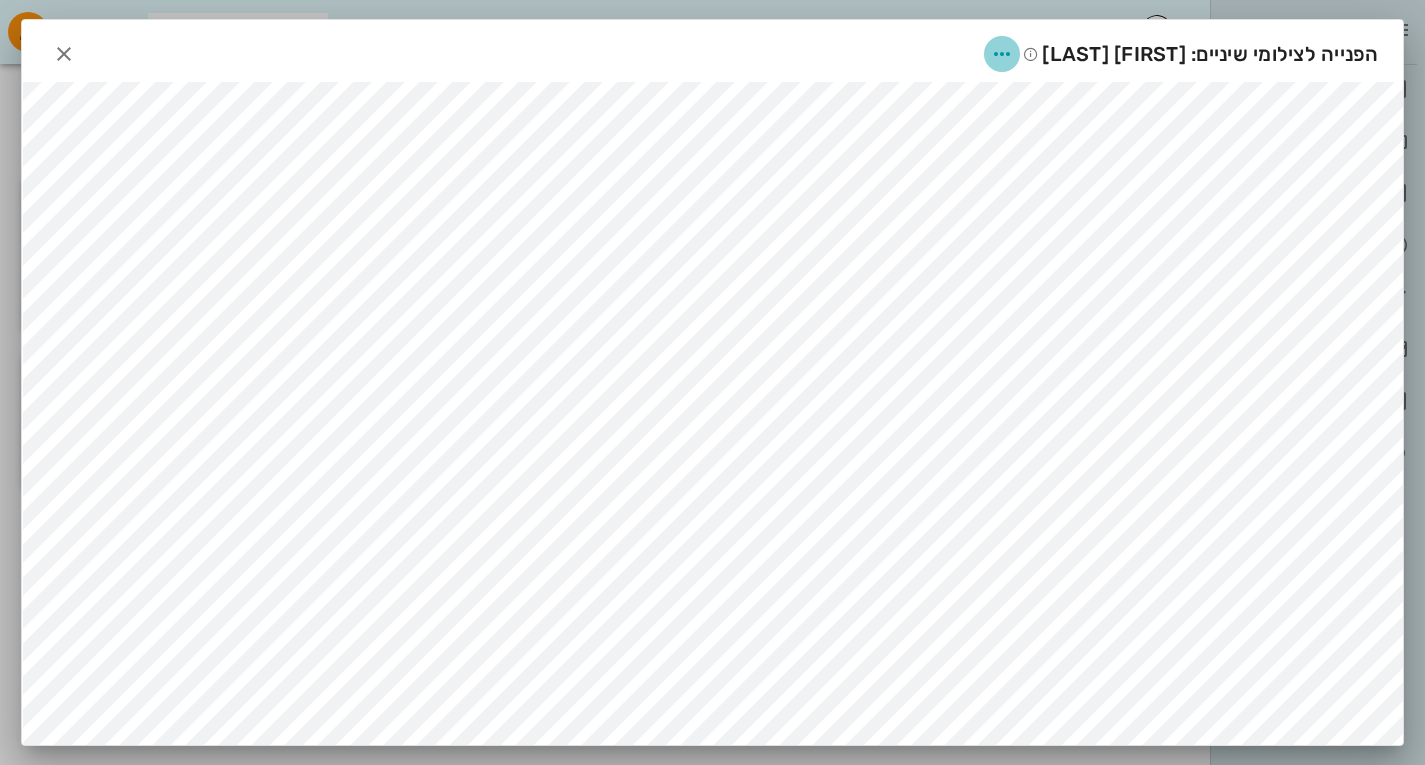 click at bounding box center (1002, 54) 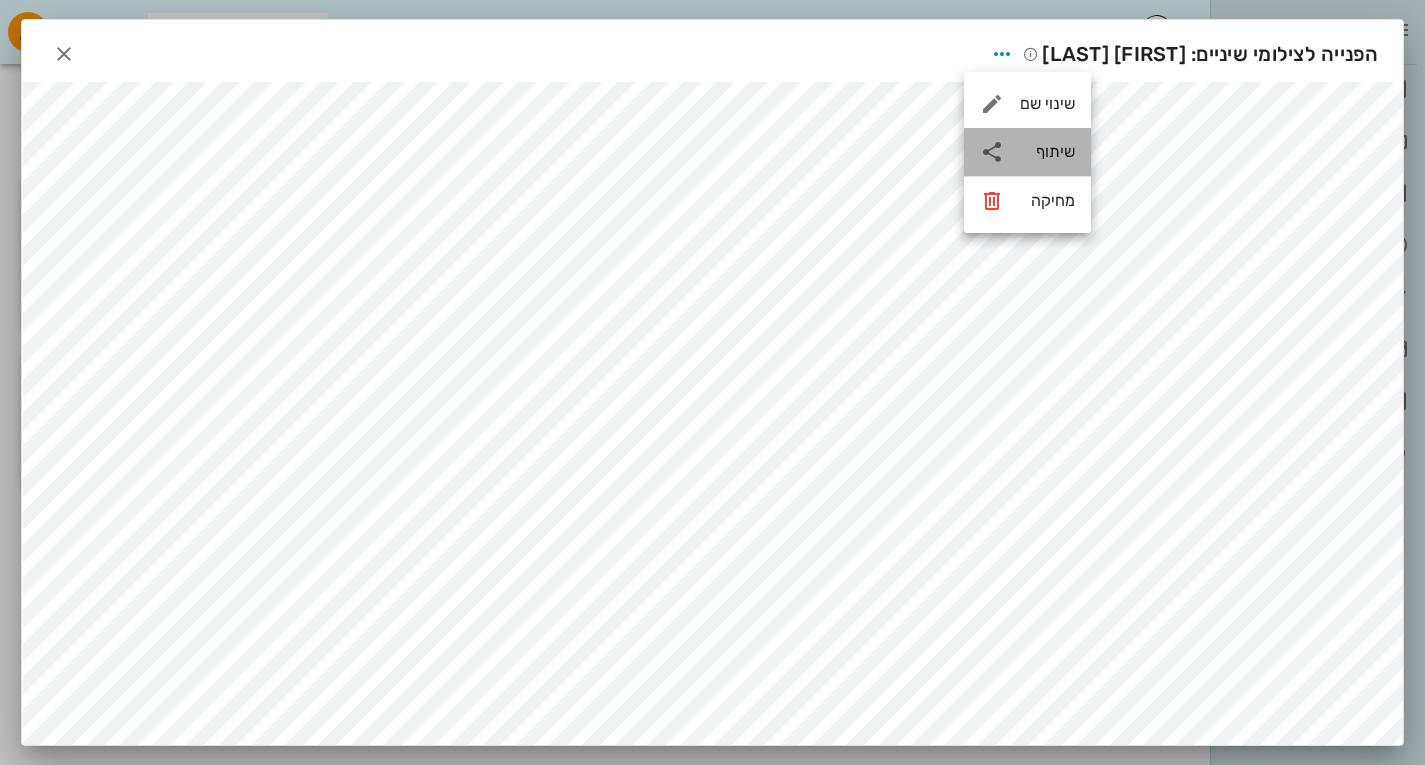 click on "שיתוף" at bounding box center [1047, 151] 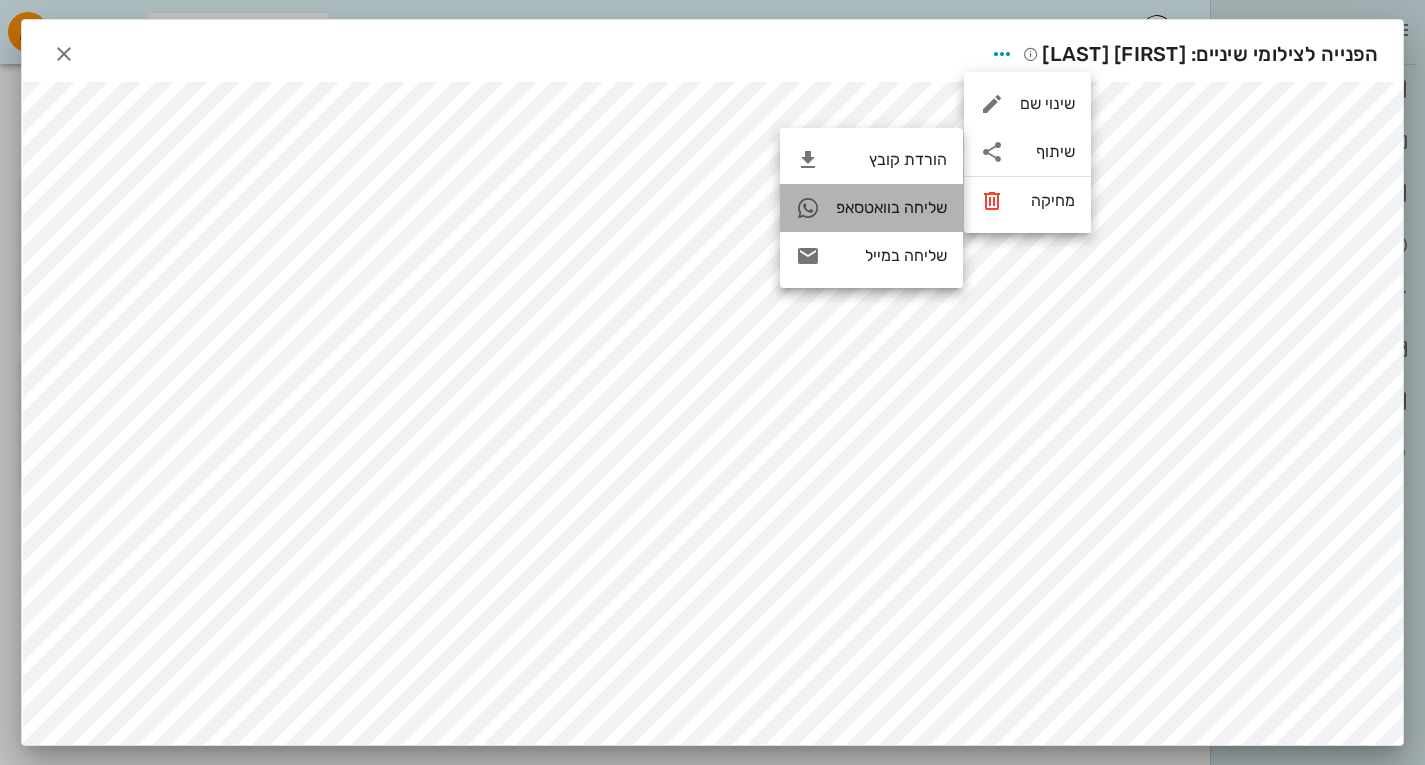 click on "שליחה בוואטסאפ" at bounding box center (891, 207) 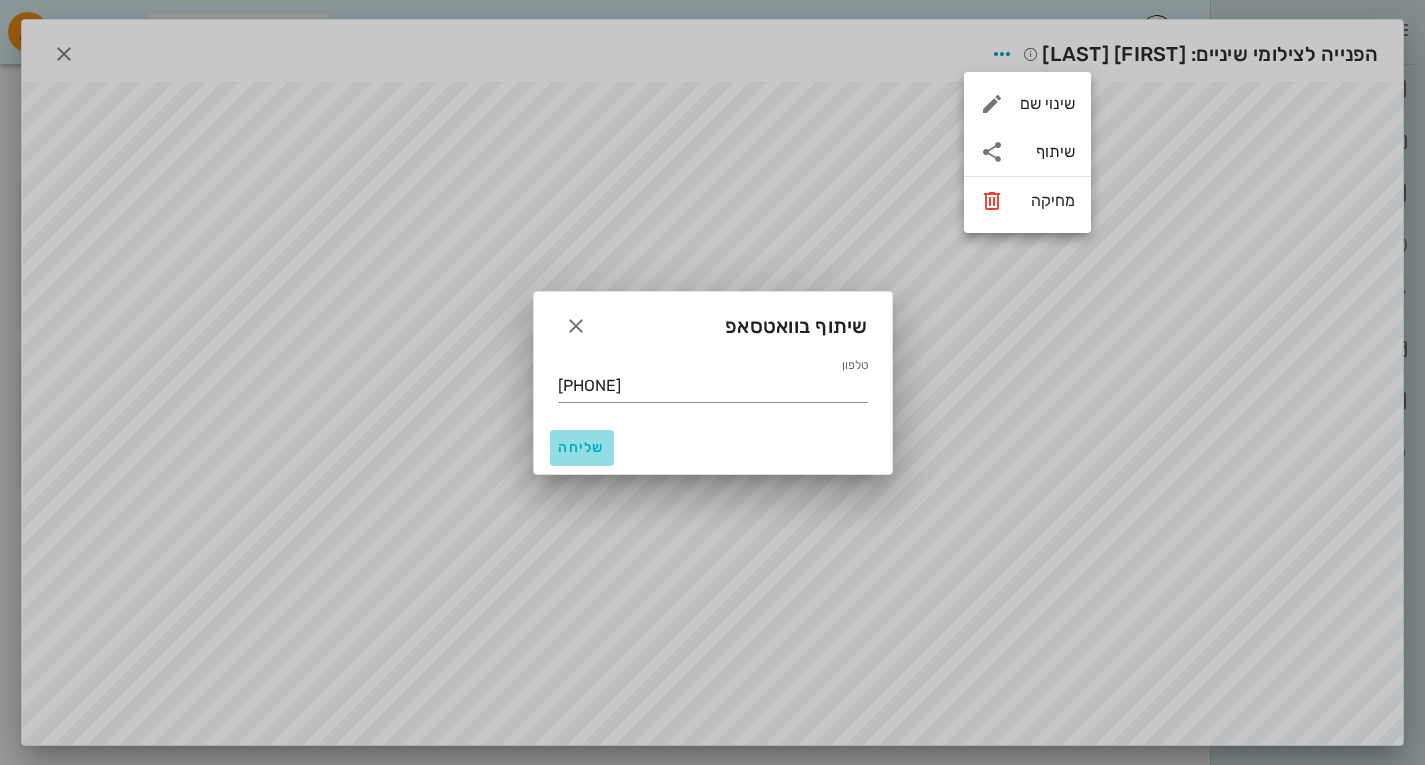 click on "שליחה" at bounding box center (582, 447) 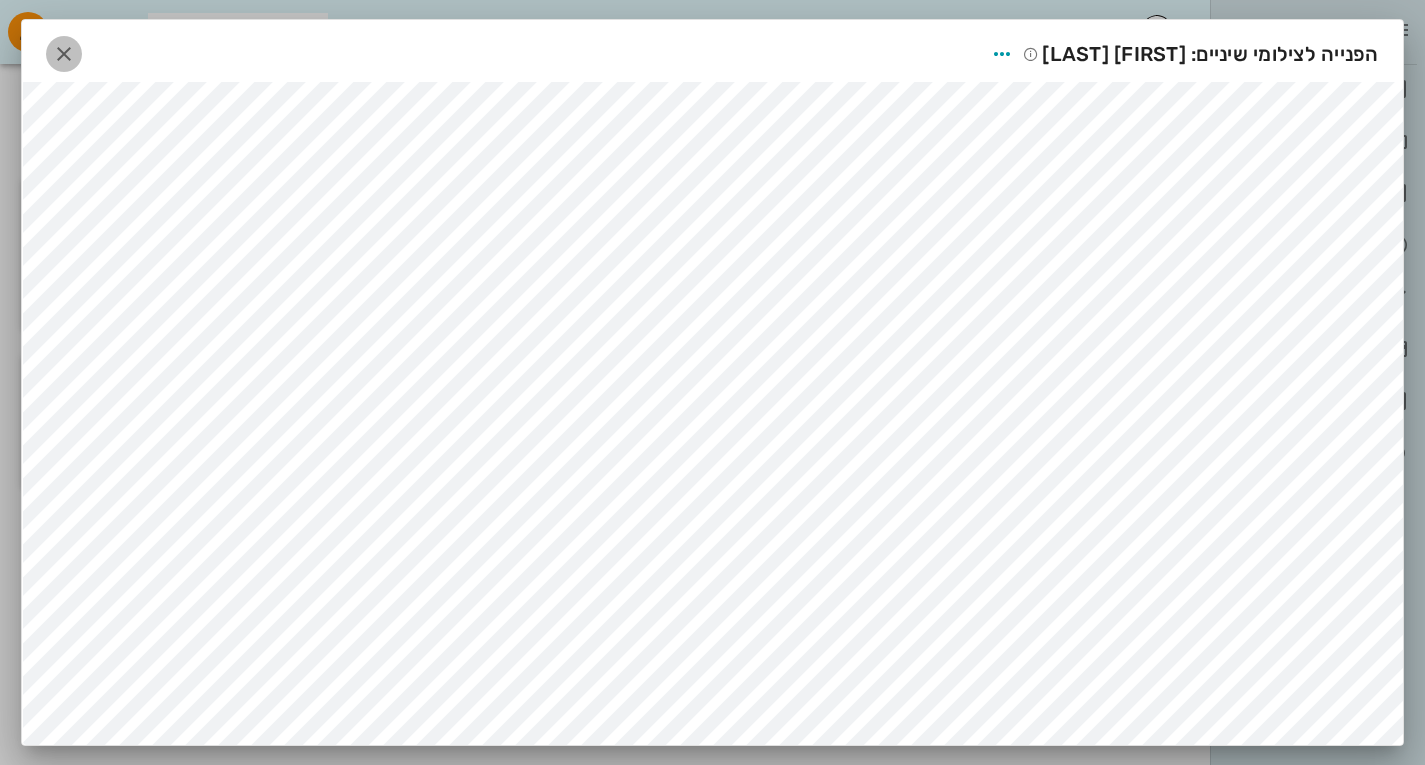 click at bounding box center (64, 54) 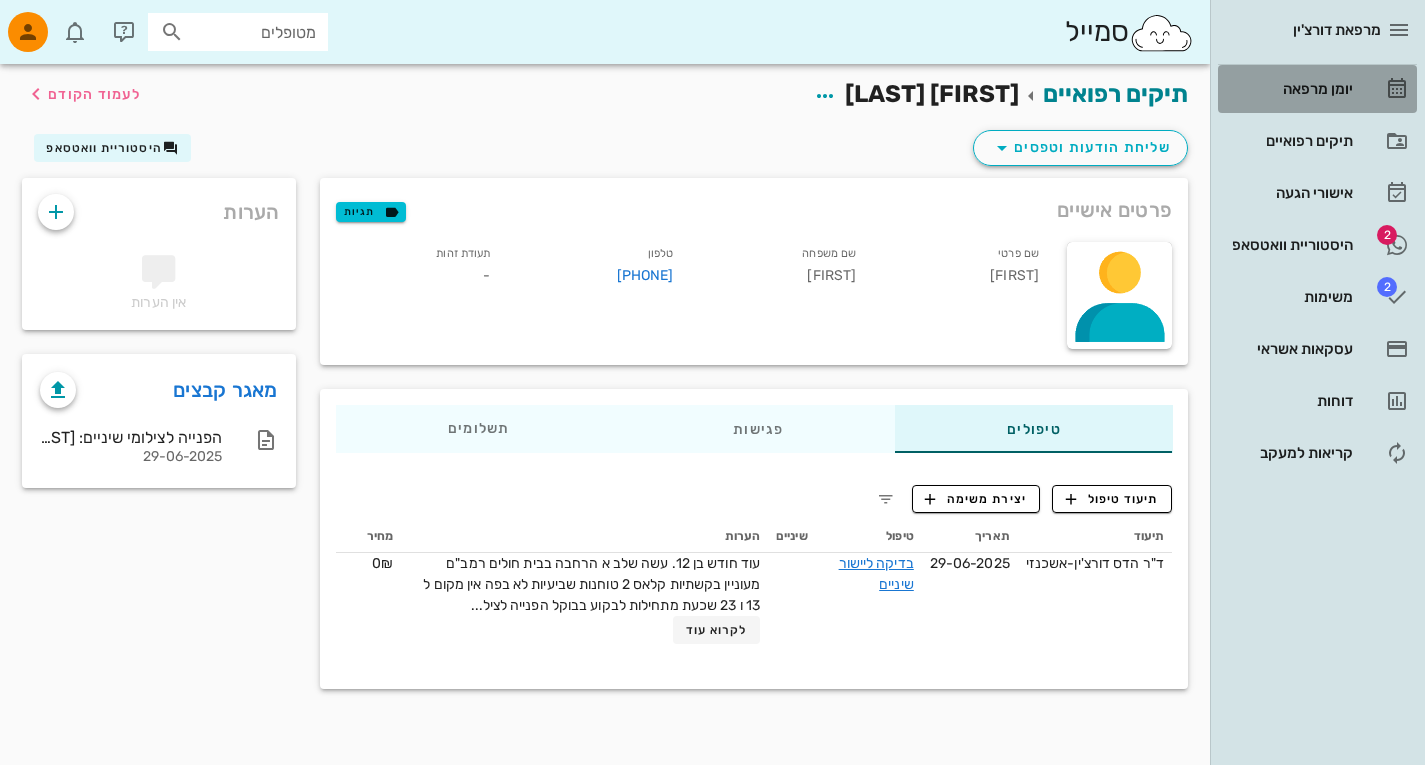 click on "יומן מרפאה" at bounding box center (1289, 89) 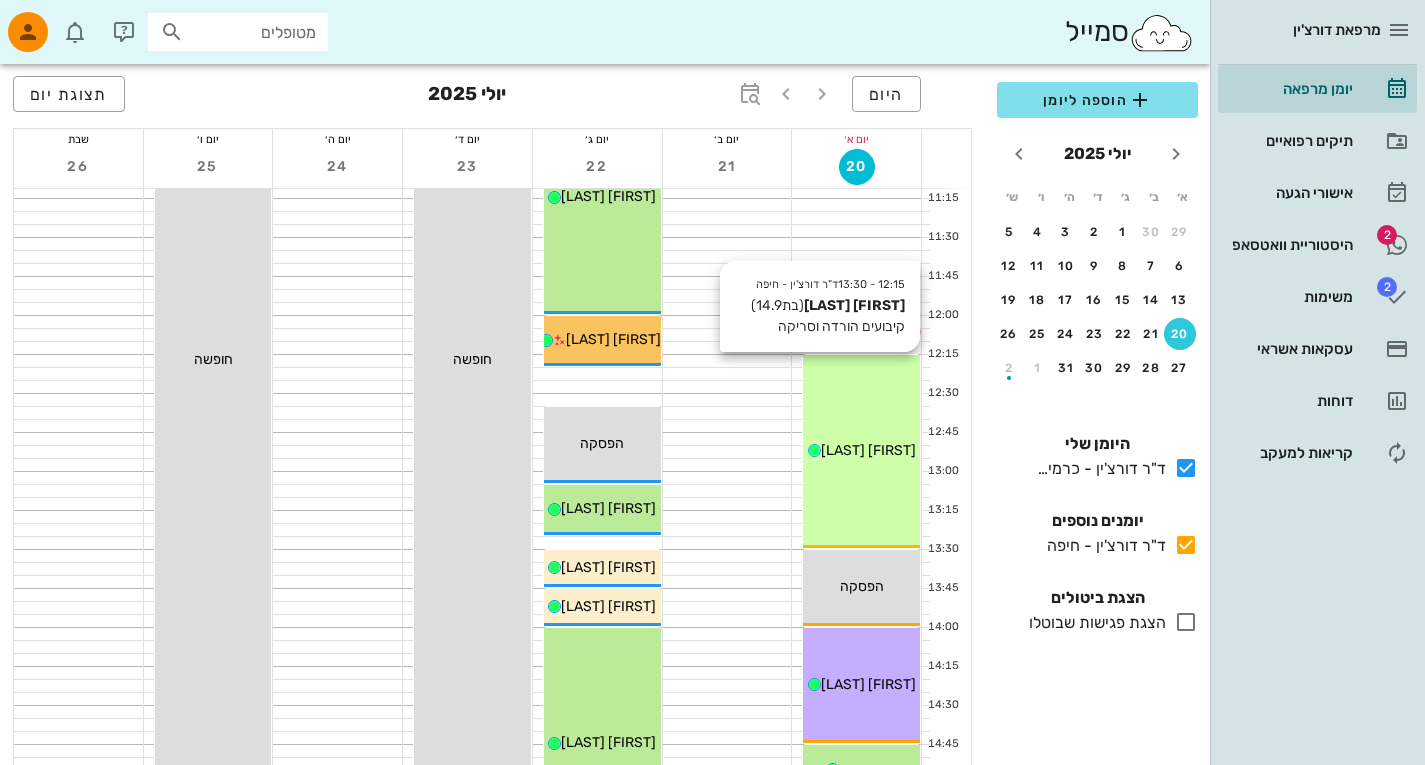 scroll, scrollTop: 659, scrollLeft: 0, axis: vertical 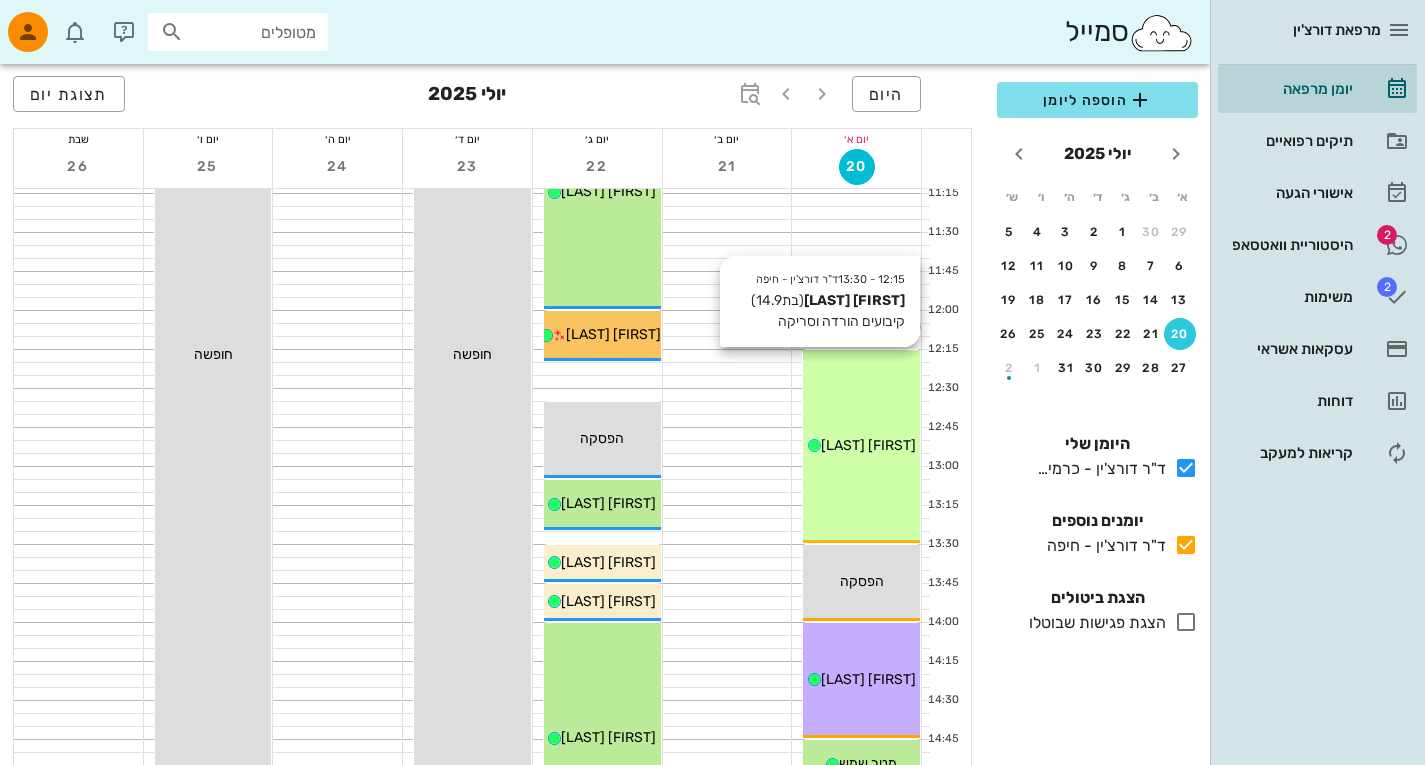 click on "[TIME]
- [TIME]
ד"ר [LAST] - [CITY]
[FIRST]
[LAST]
(בת
[AGE] )
קיבועים הורדה וסריקה
[FIRST] [LAST]" at bounding box center (861, 446) 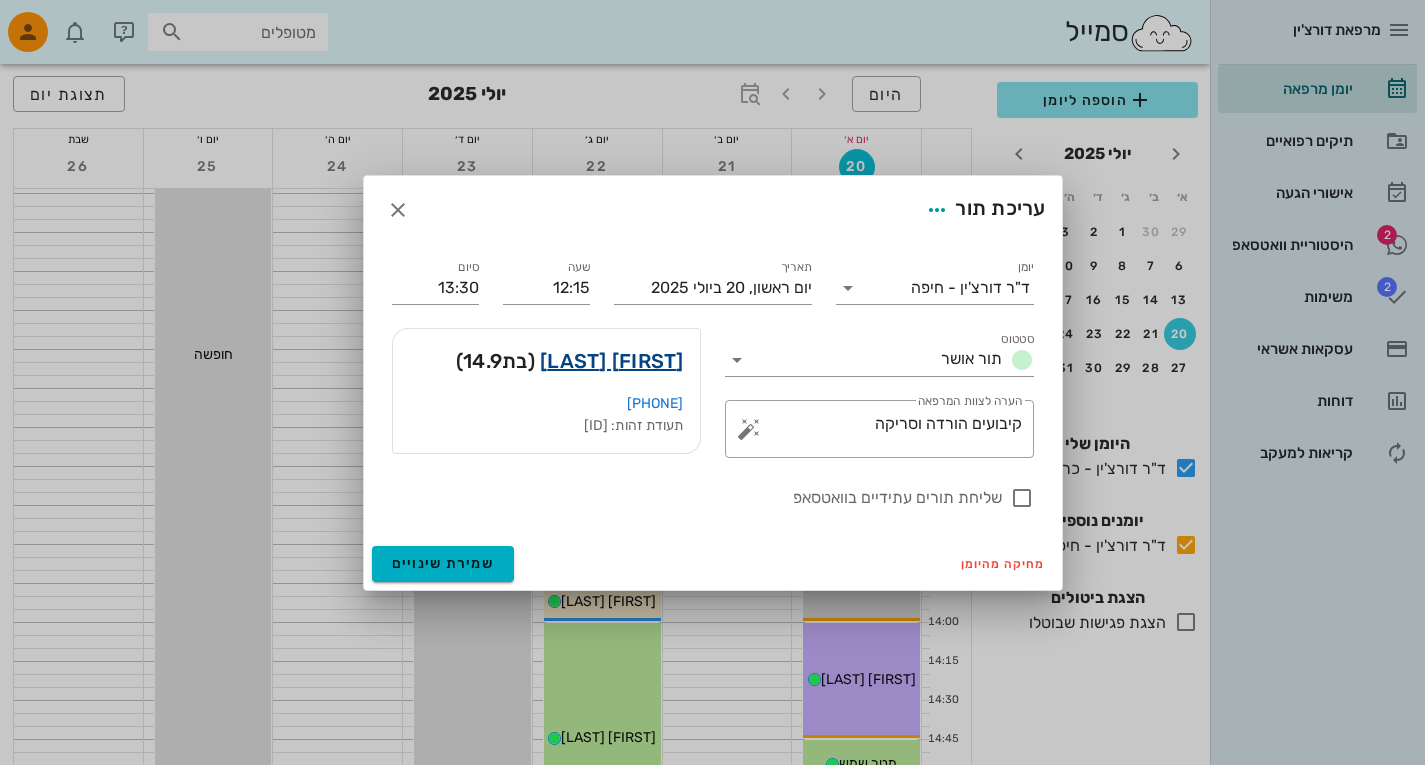 click on "[FIRST]
[LAST]" at bounding box center [612, 361] 